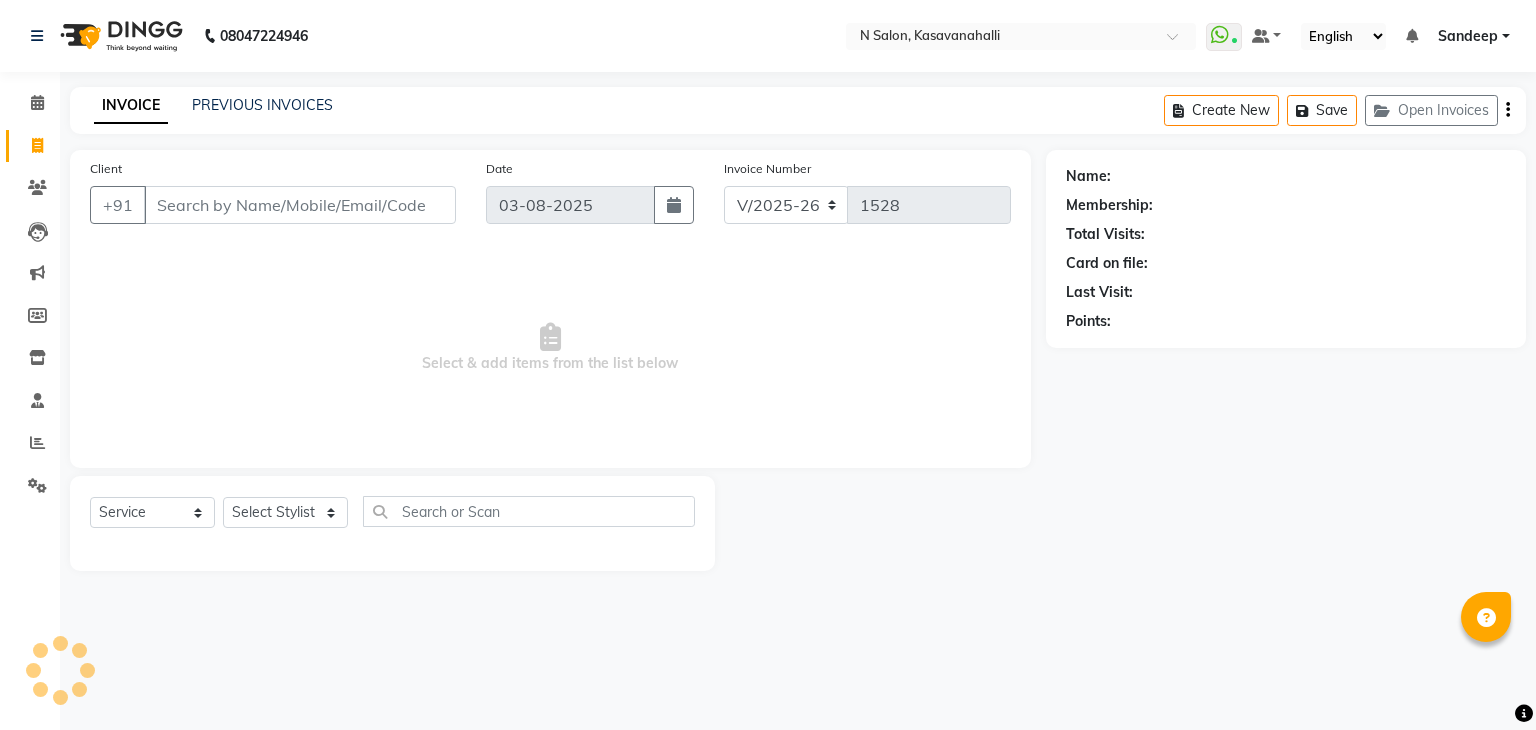 select on "7111" 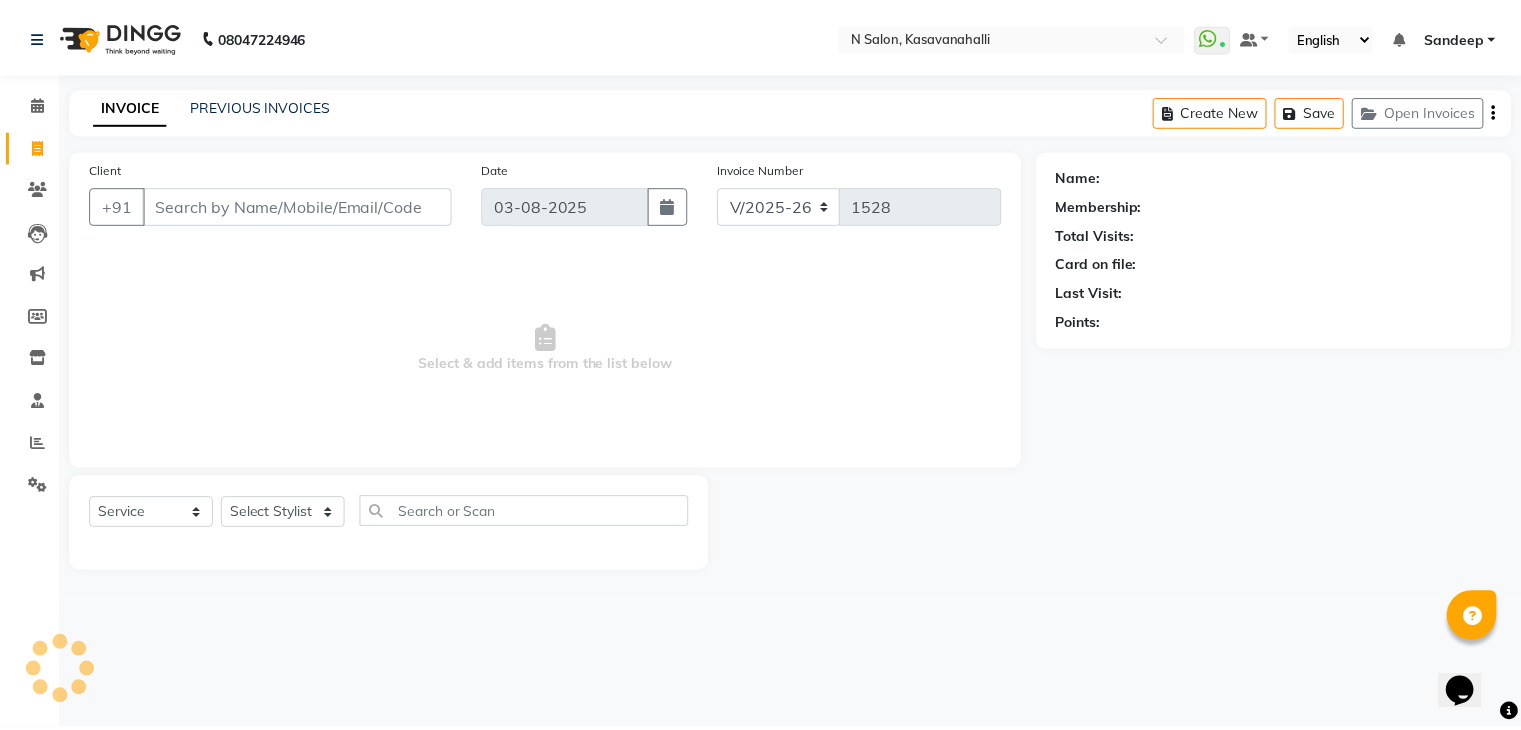 scroll, scrollTop: 0, scrollLeft: 0, axis: both 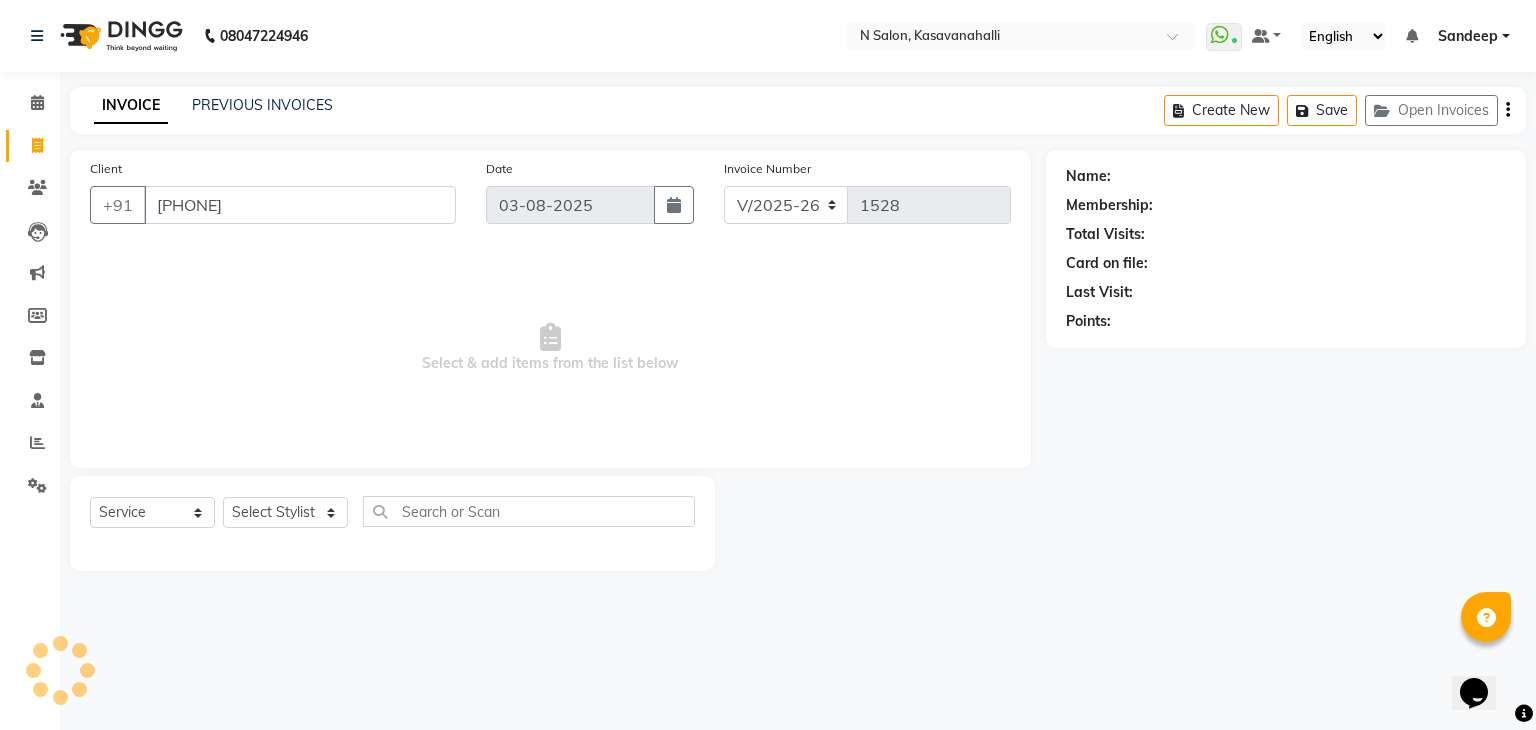 type on "[PHONE]" 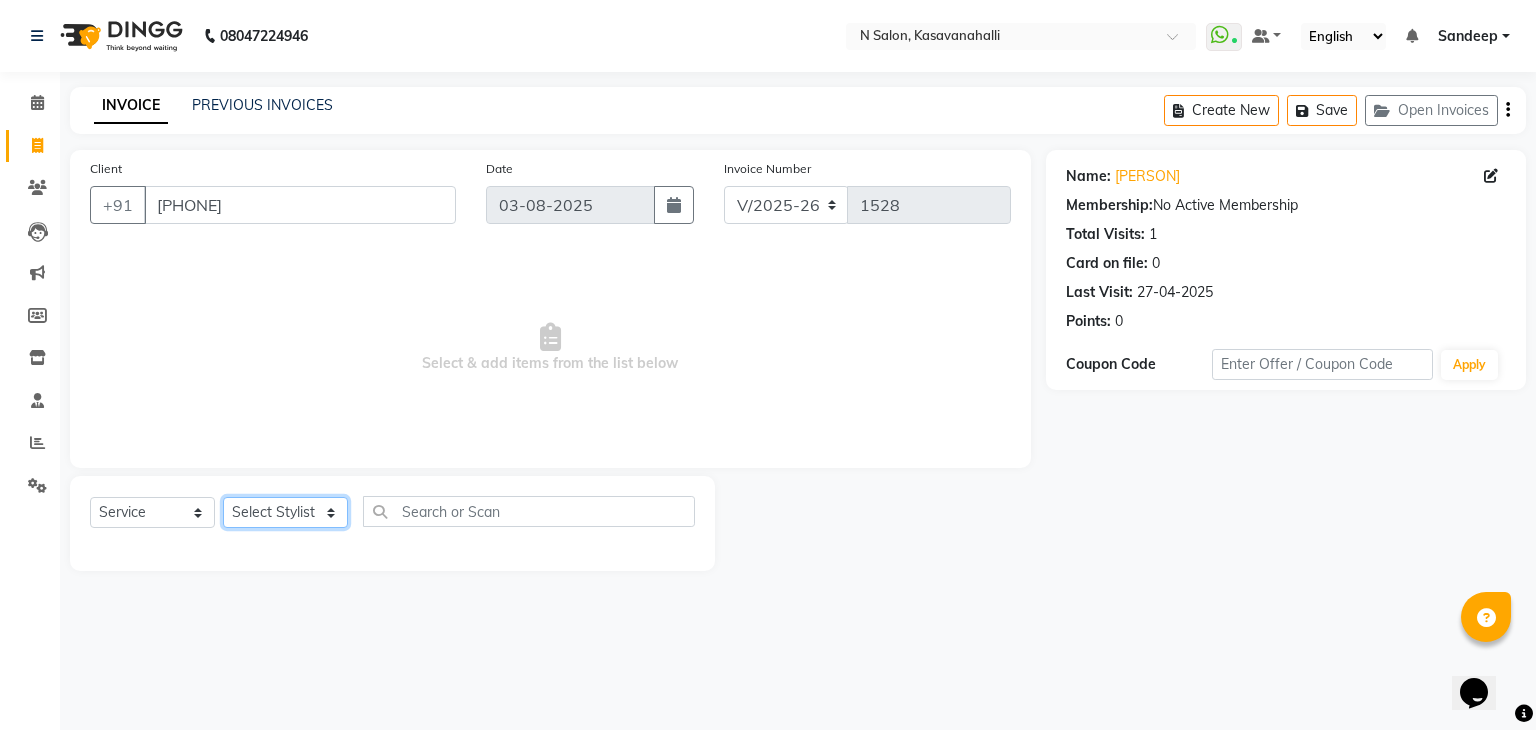 click on "Select Stylist [PERSON] [PERSON]  [PERSON] [PERSON] [PERSON]  [PERSON]" 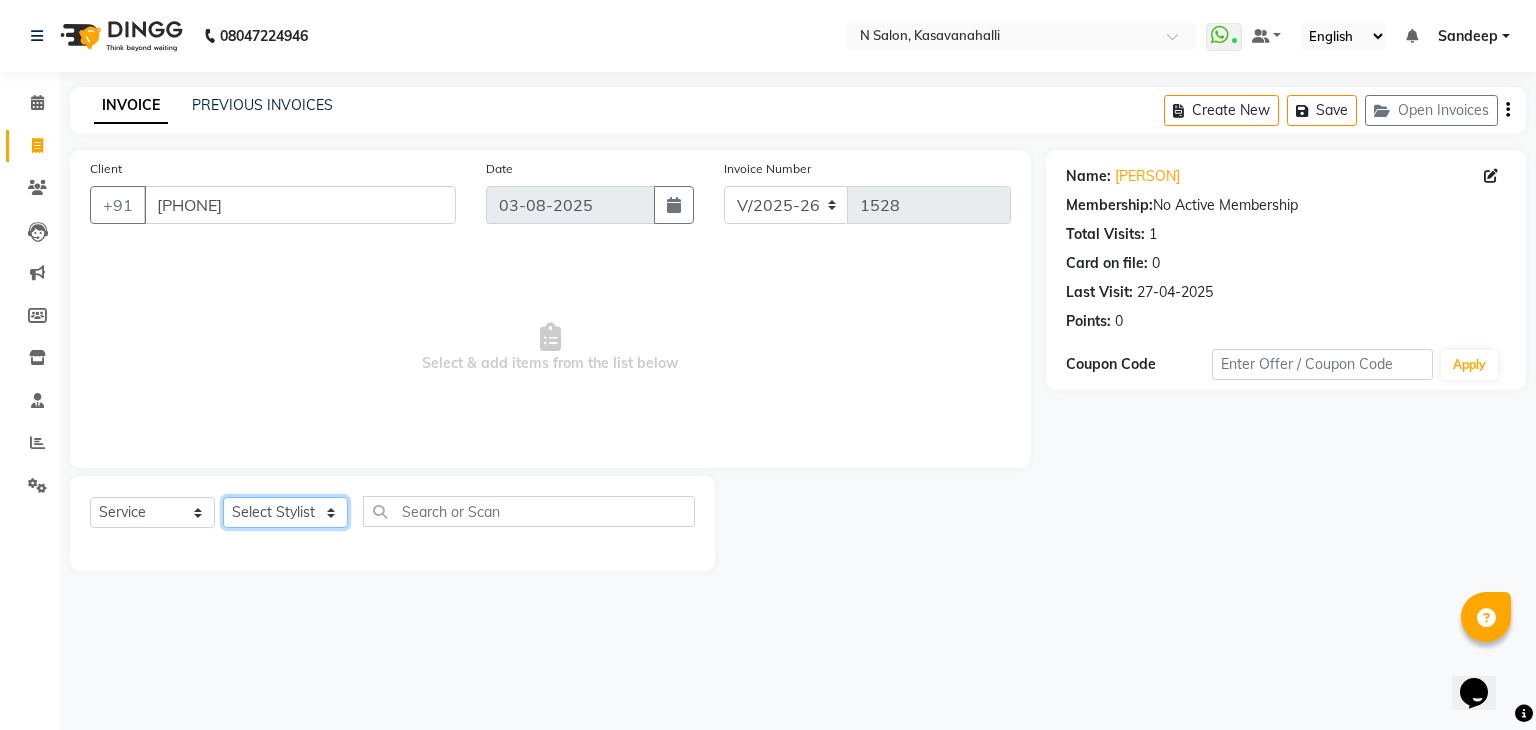 select on "78172" 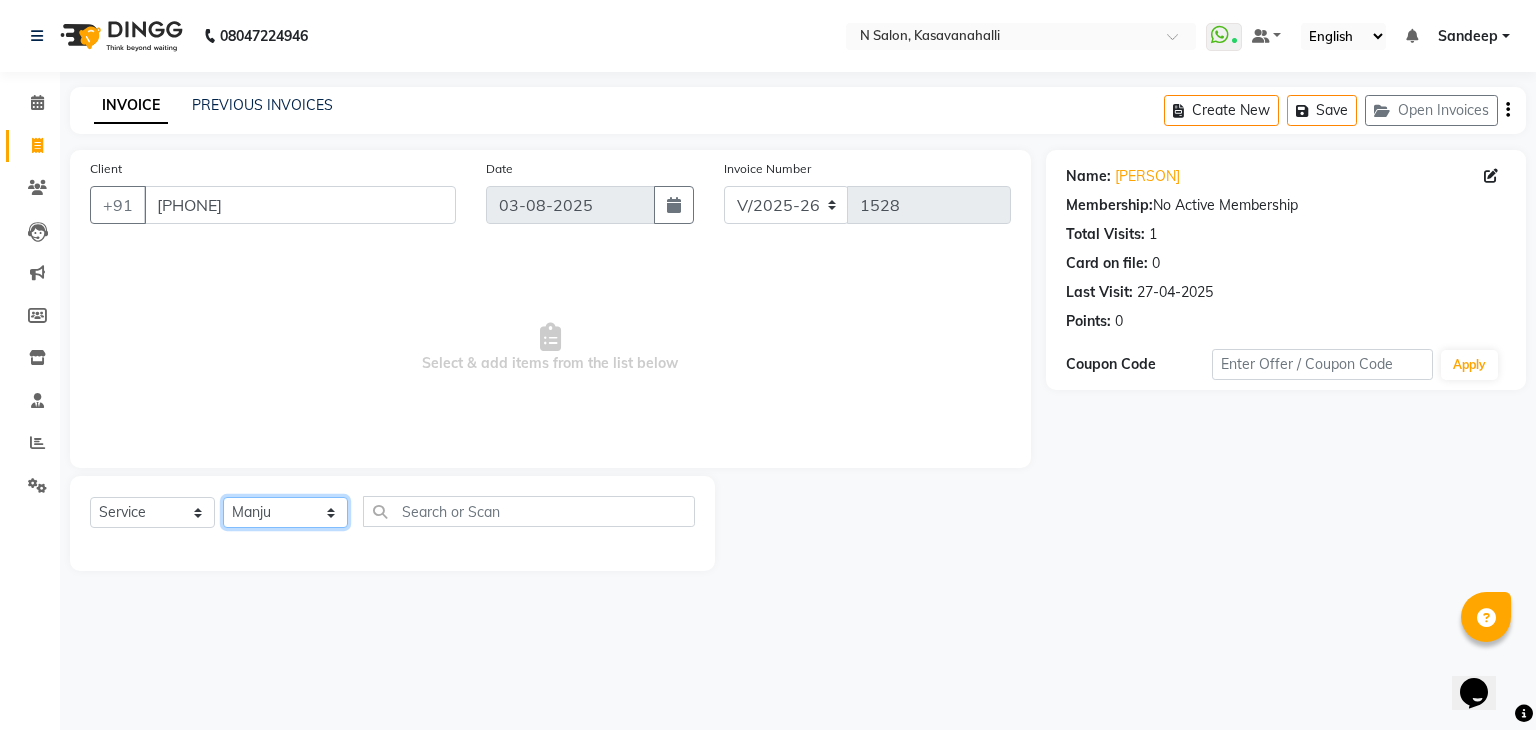 click on "Select Stylist [PERSON] [PERSON]  [PERSON] [PERSON] [PERSON]  [PERSON]" 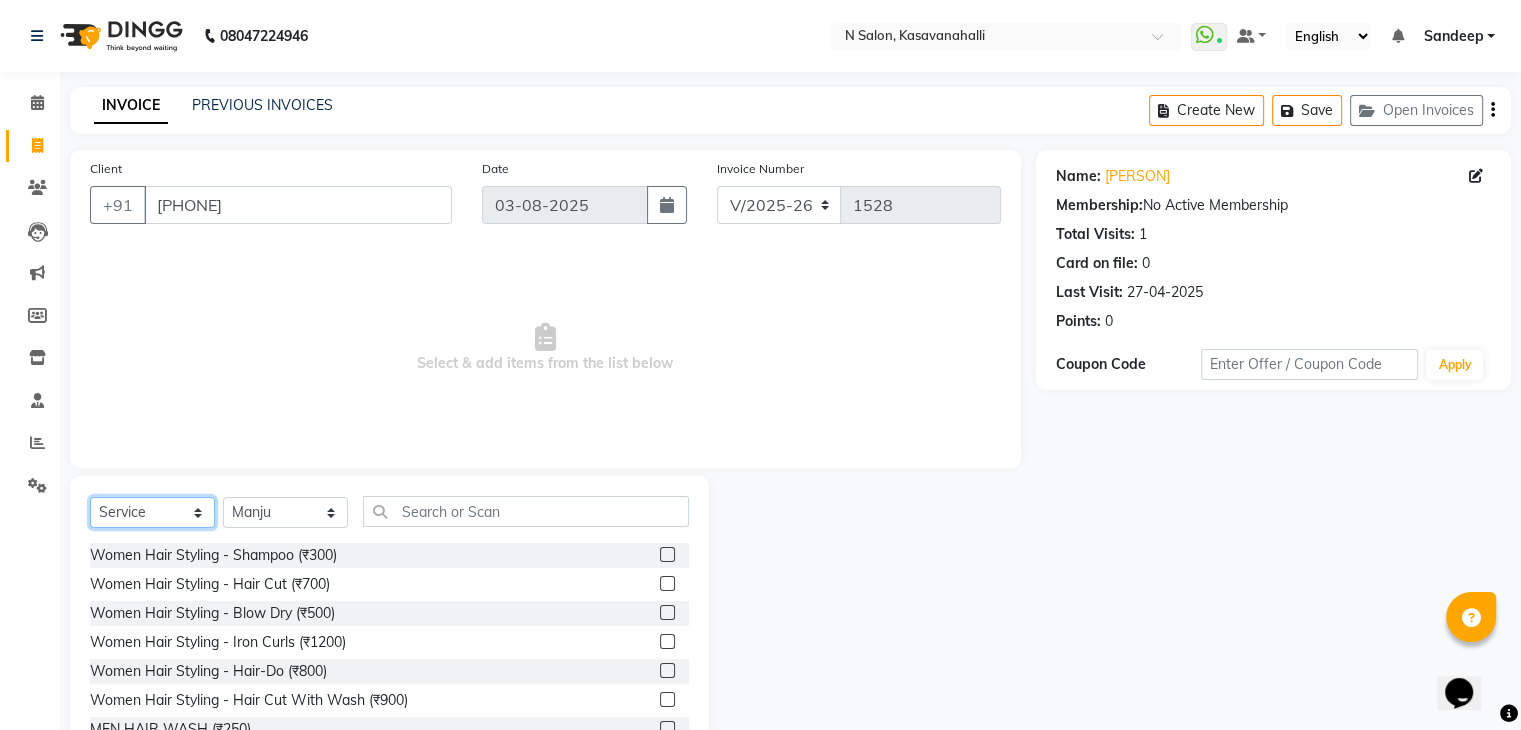 click on "Select  Service  Product  Membership  Package Voucher Prepaid Gift Card" 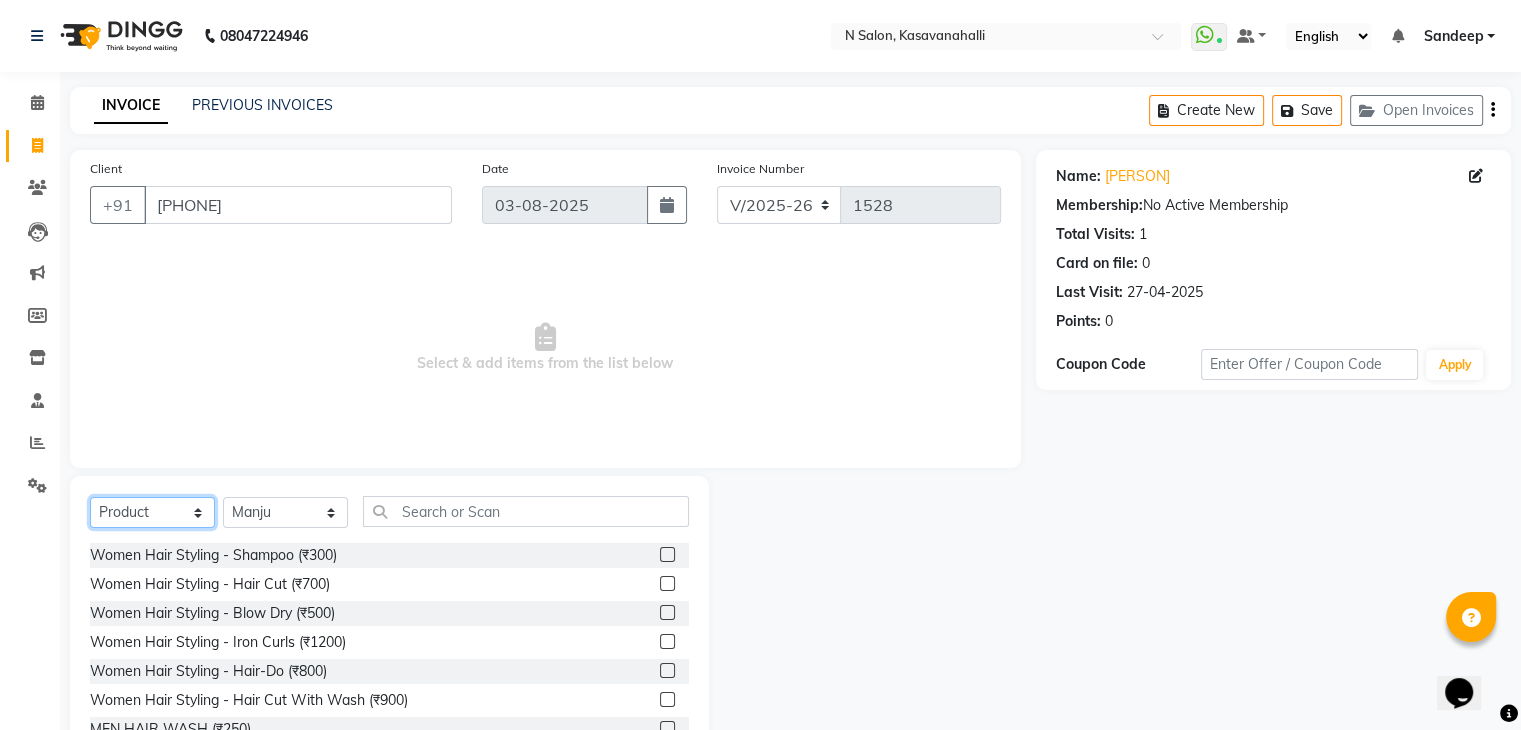 click on "Select  Service  Product  Membership  Package Voucher Prepaid Gift Card" 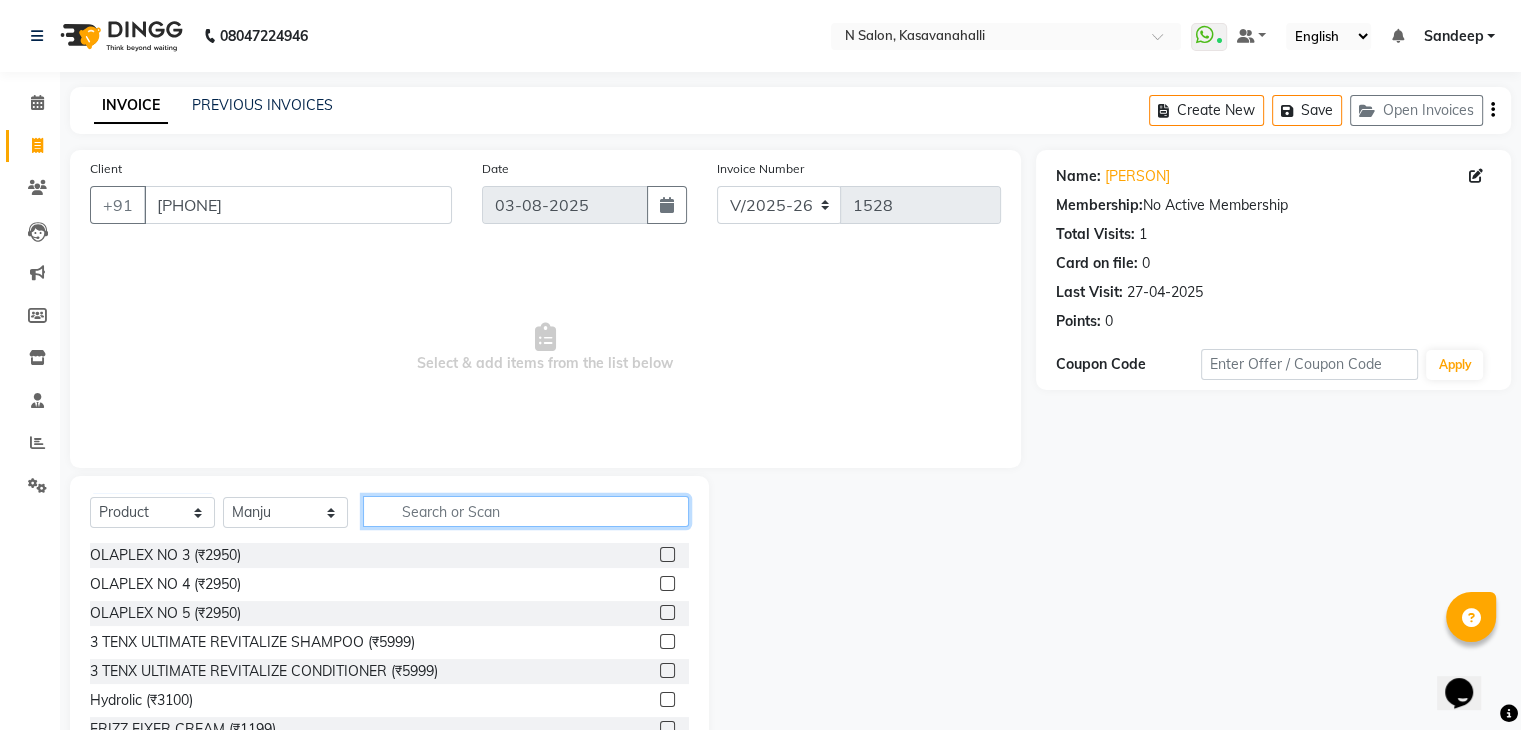 click 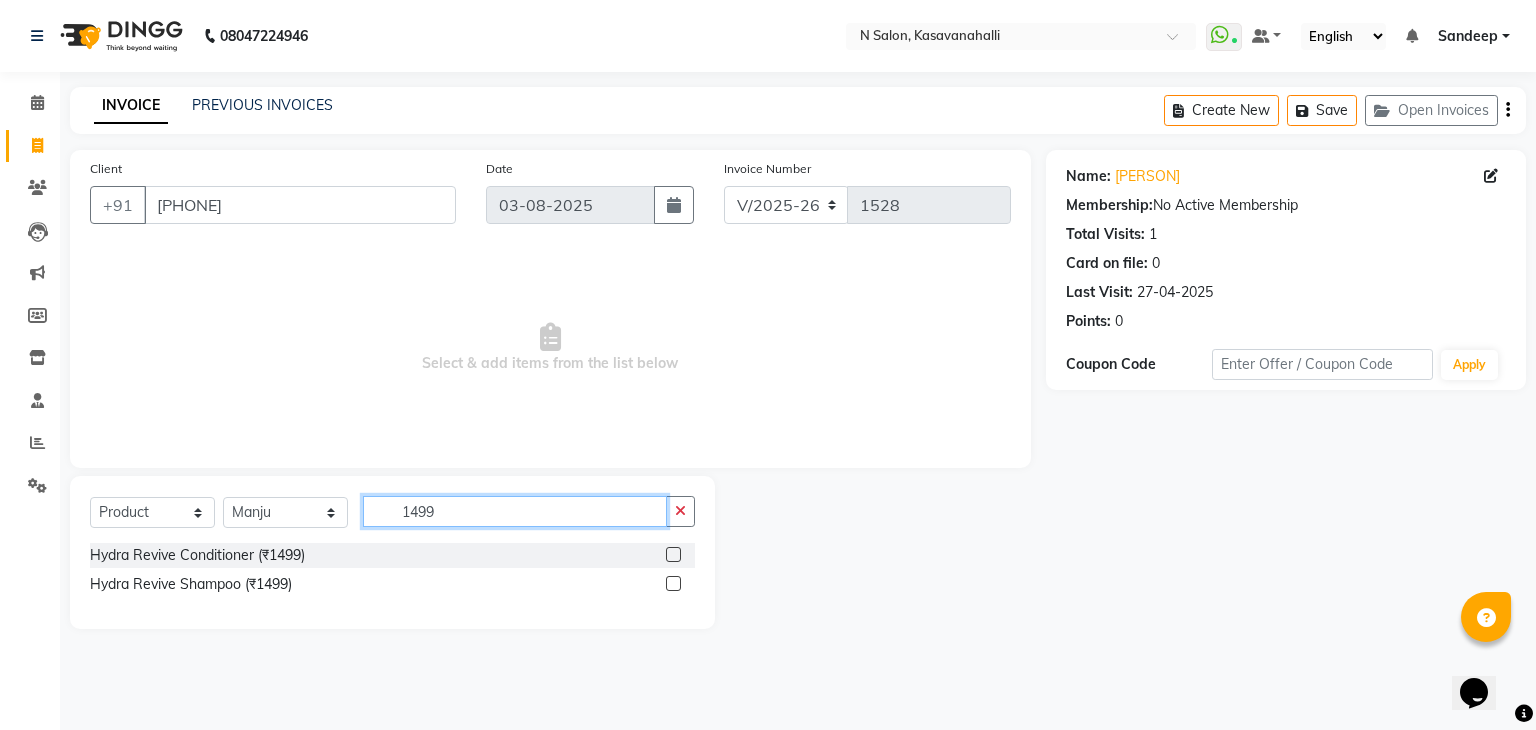 type on "1499" 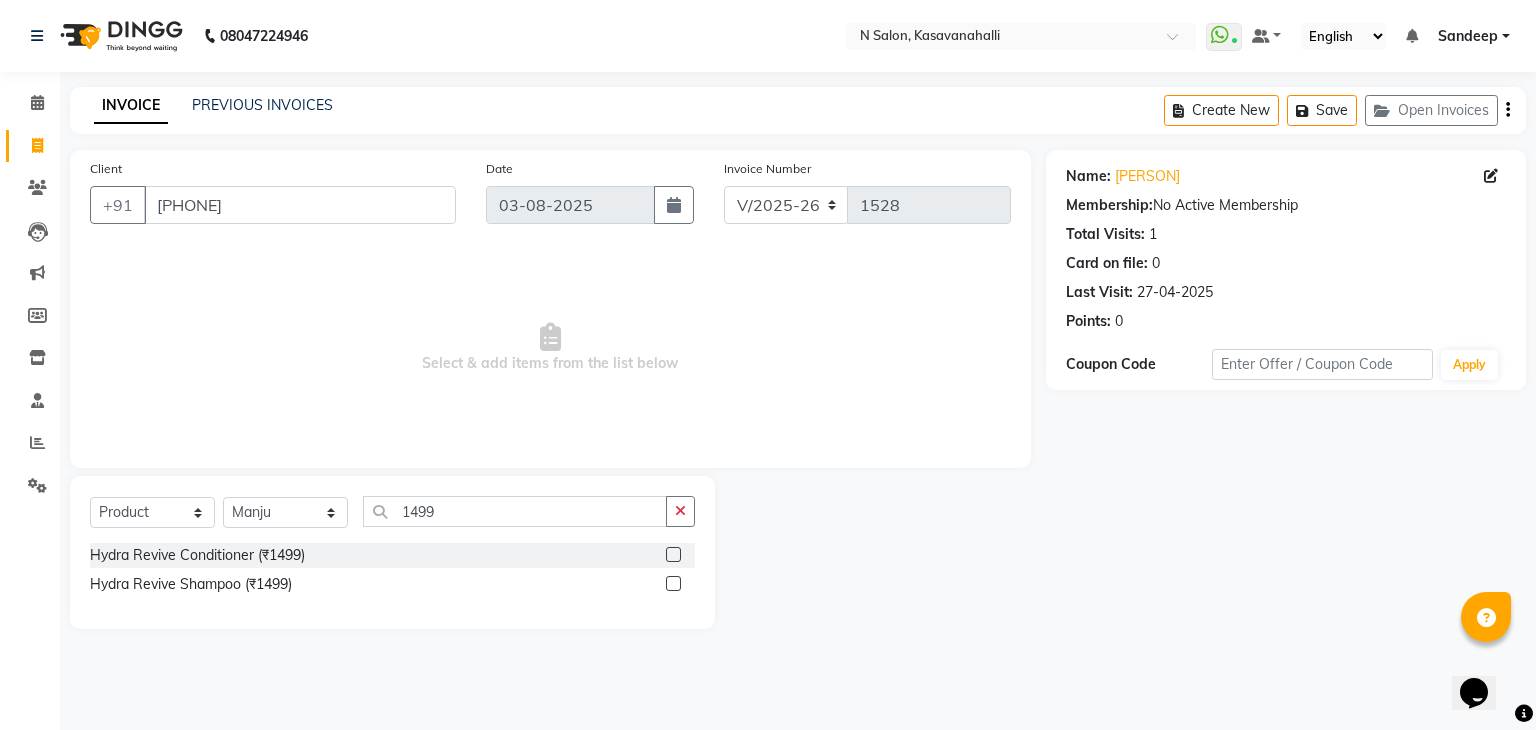 click 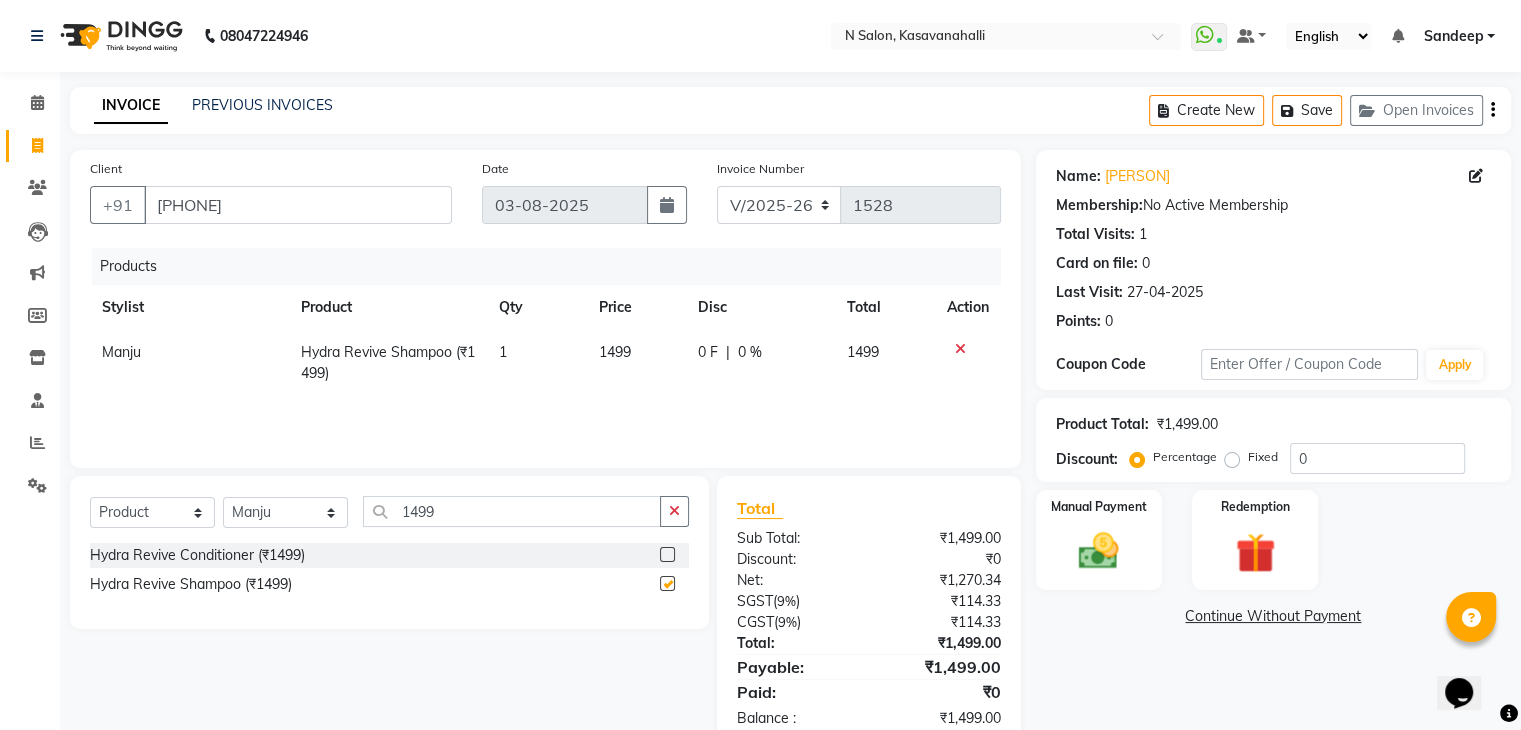 checkbox on "false" 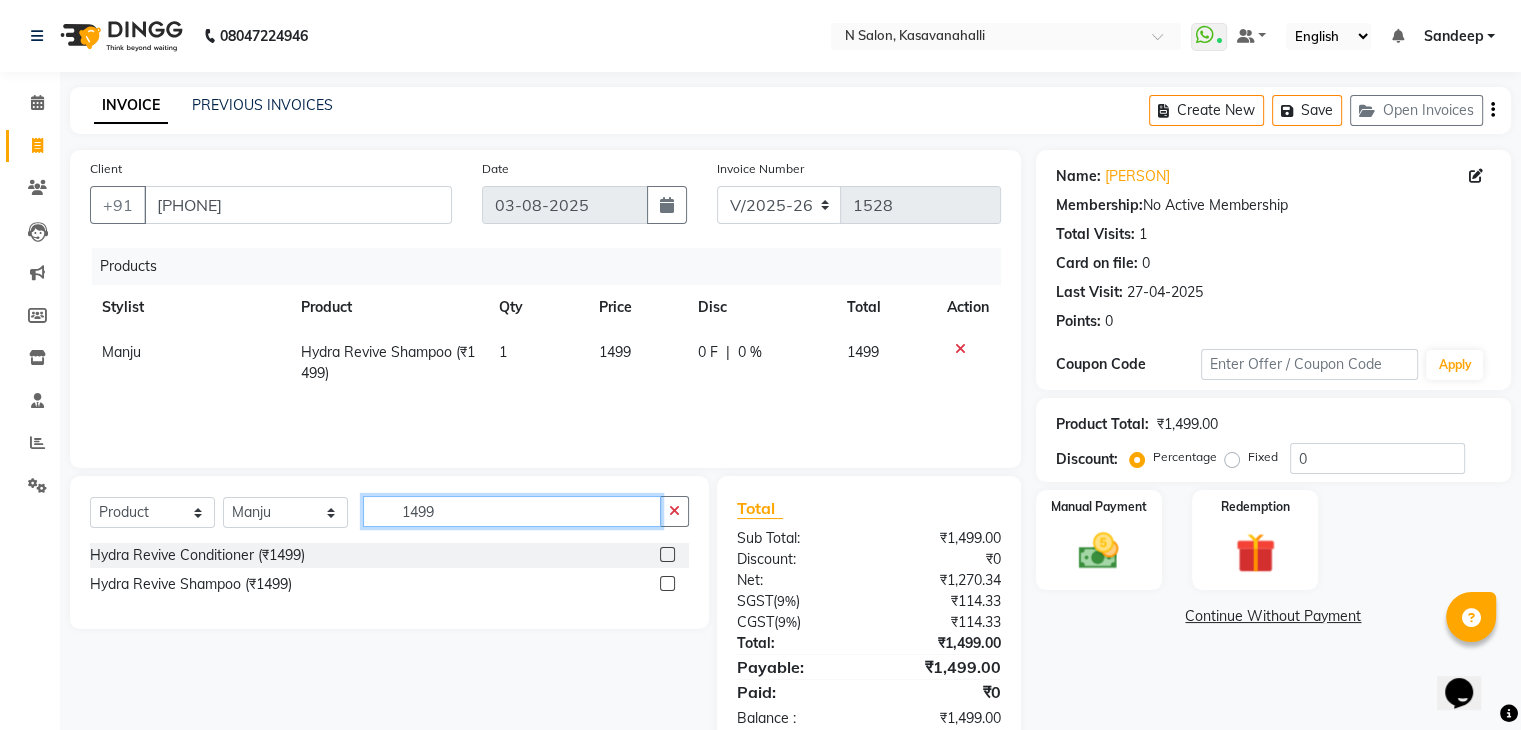 click on "1499" 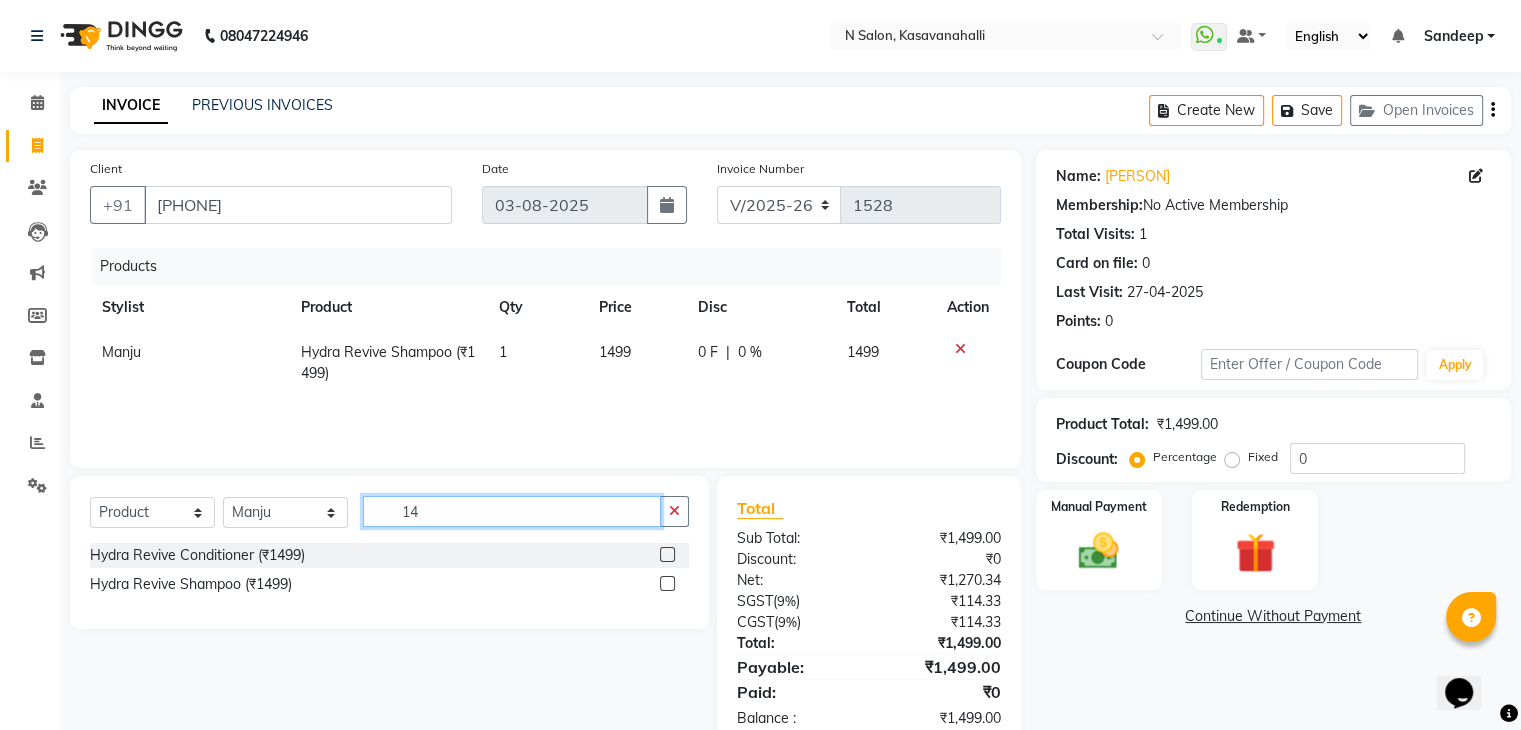 type on "1" 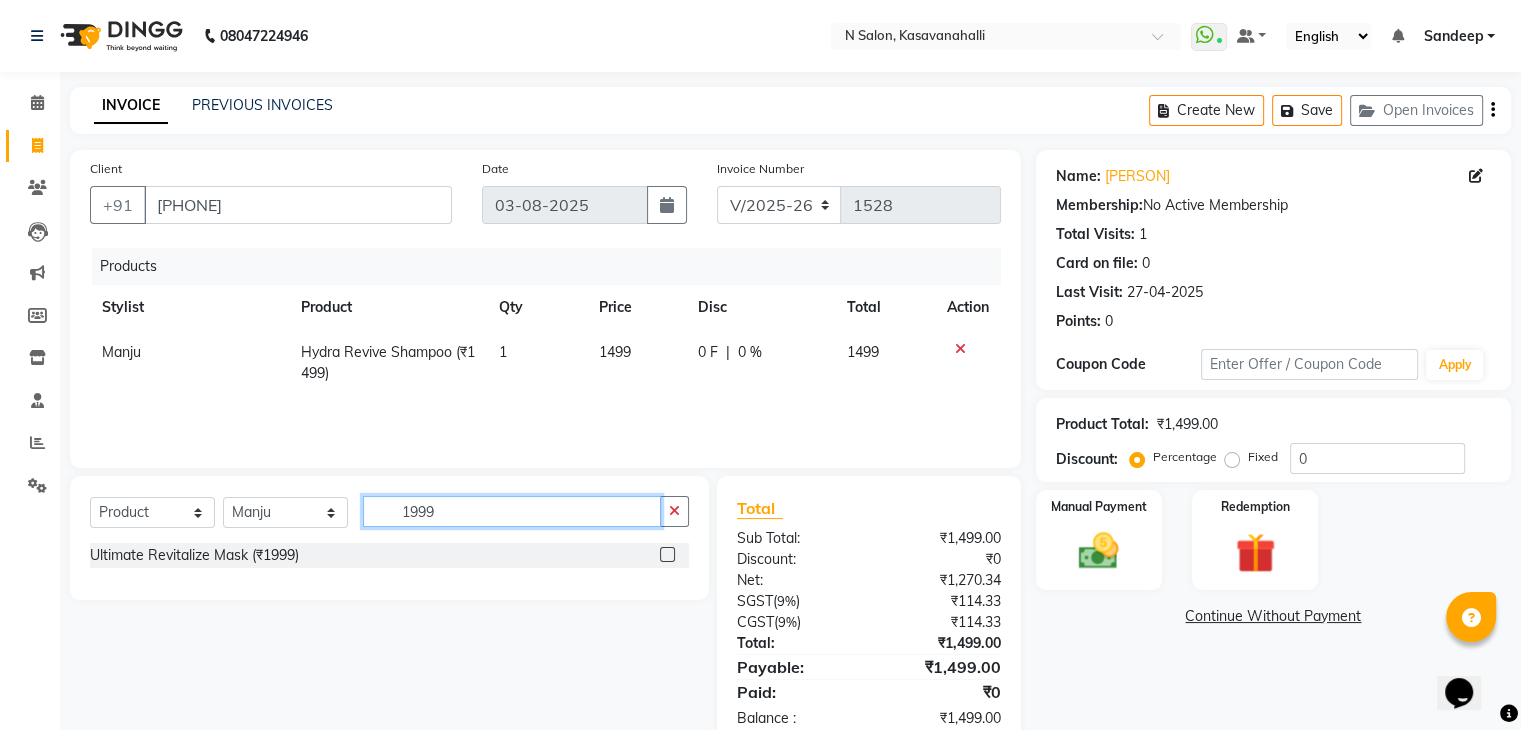 type on "1999" 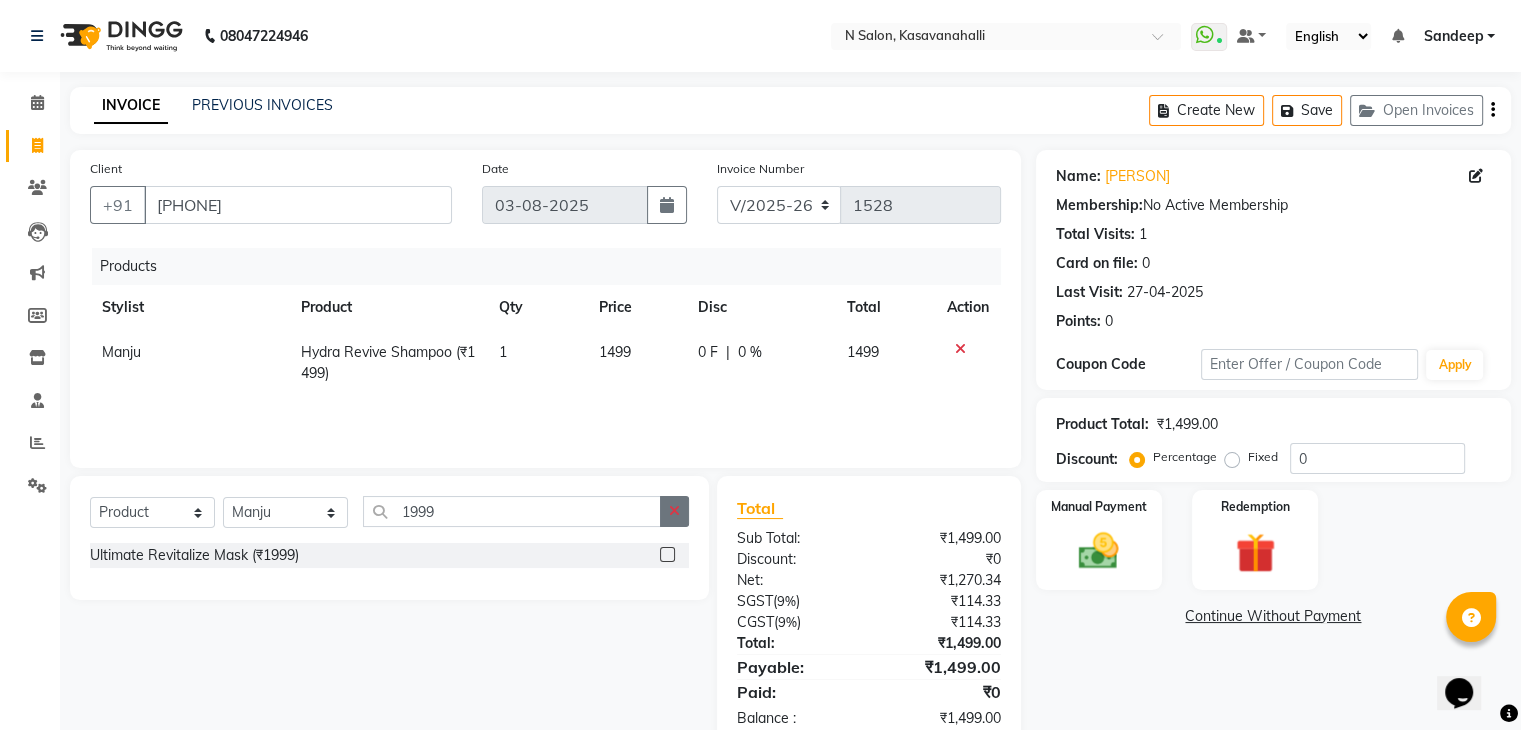 click 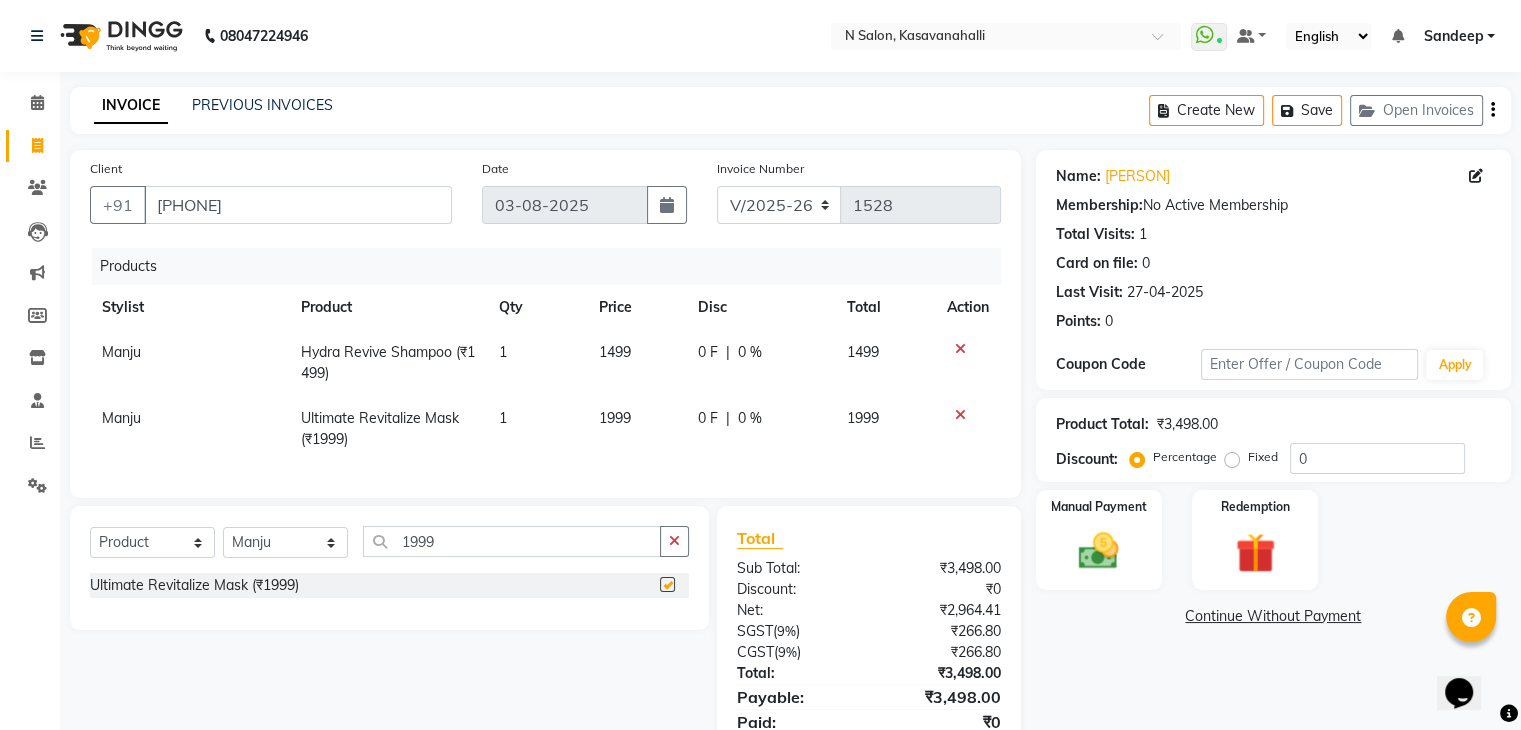 checkbox on "false" 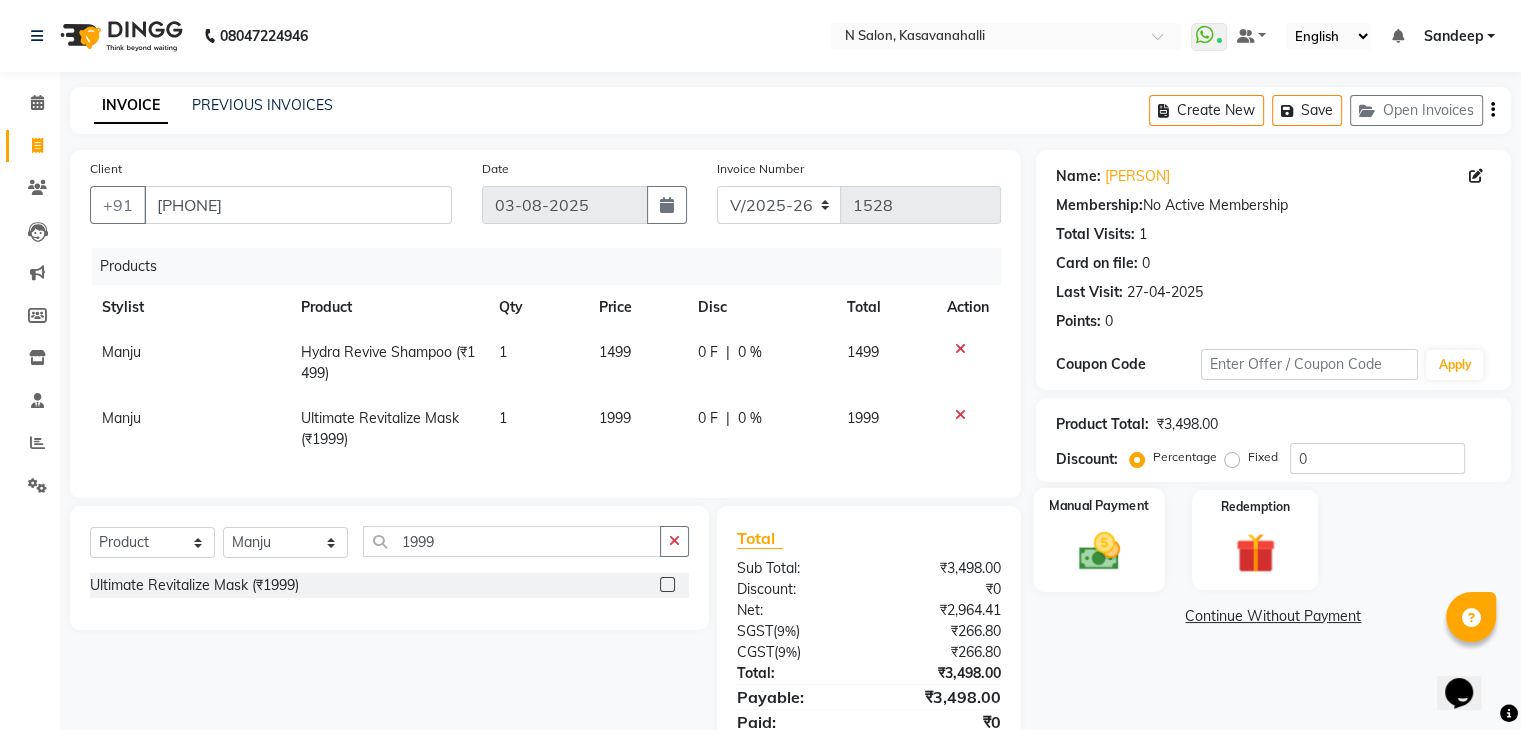 click on "Manual Payment" 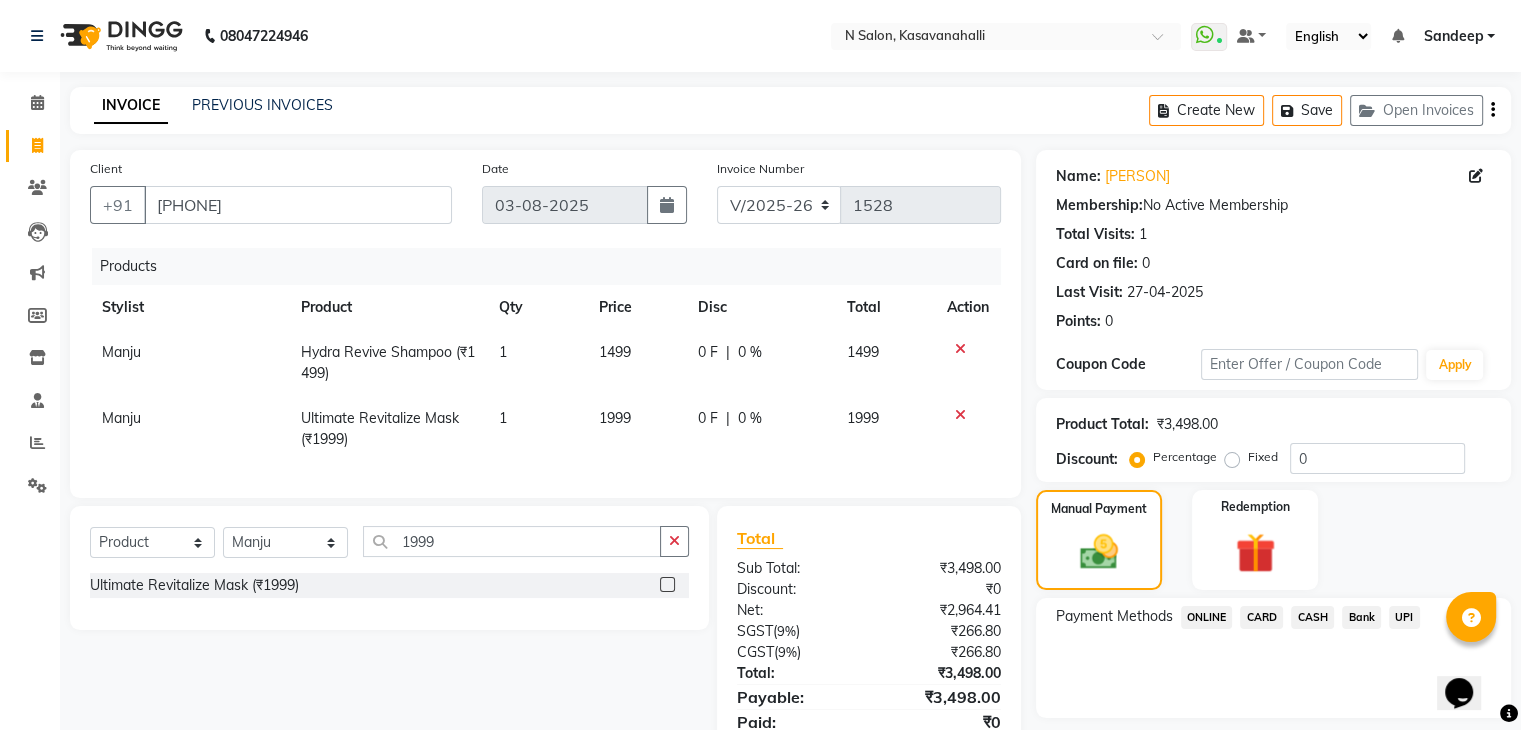 click on "CARD" 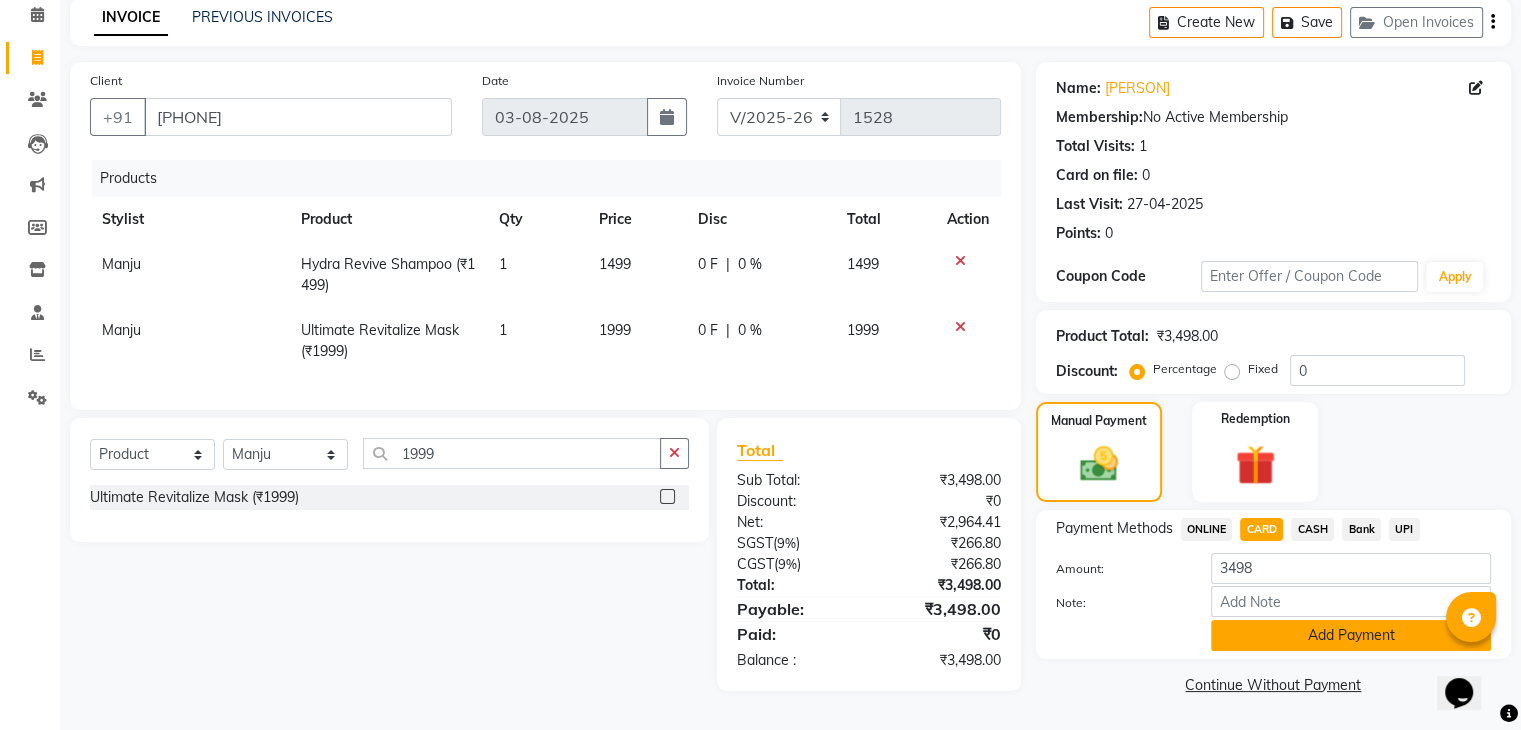 click on "Add Payment" 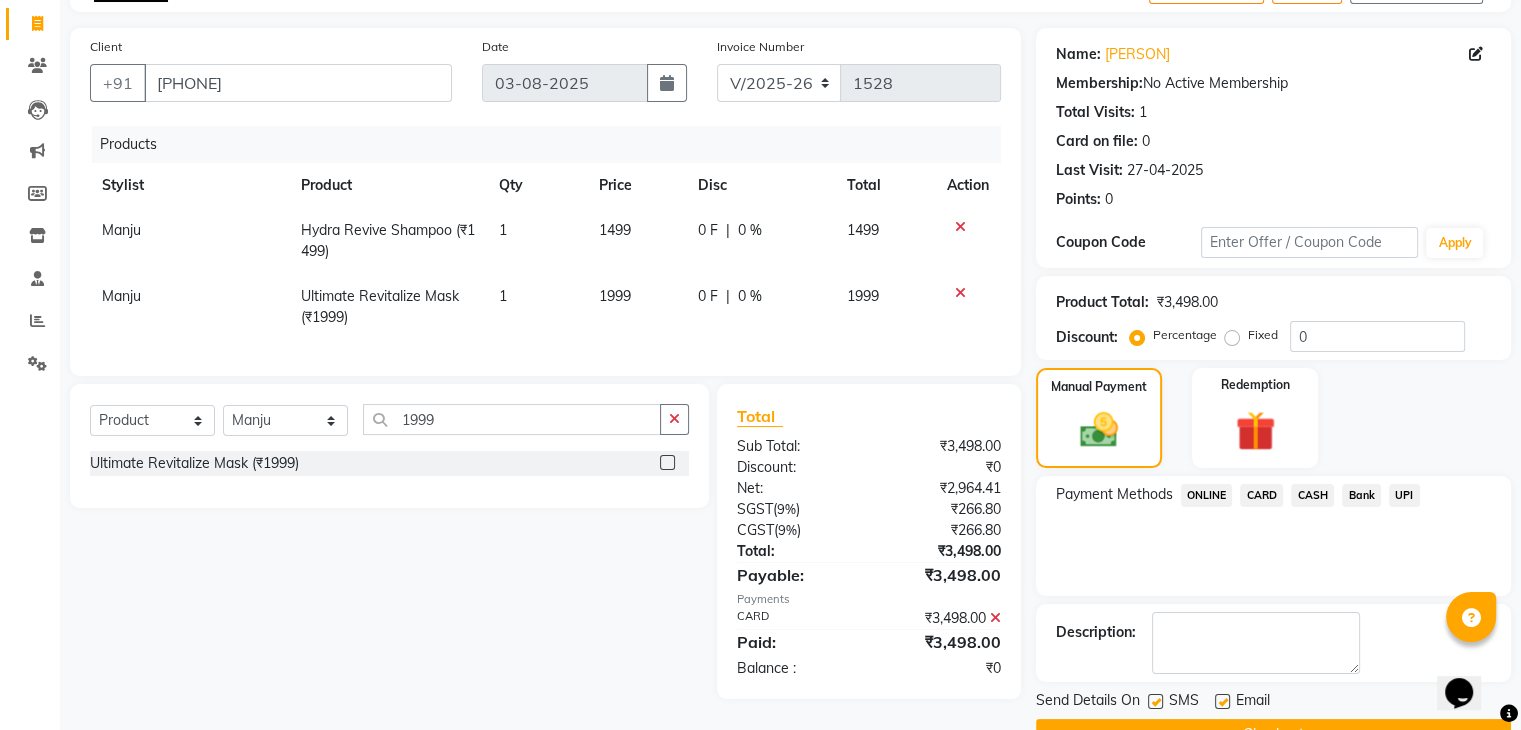 scroll, scrollTop: 171, scrollLeft: 0, axis: vertical 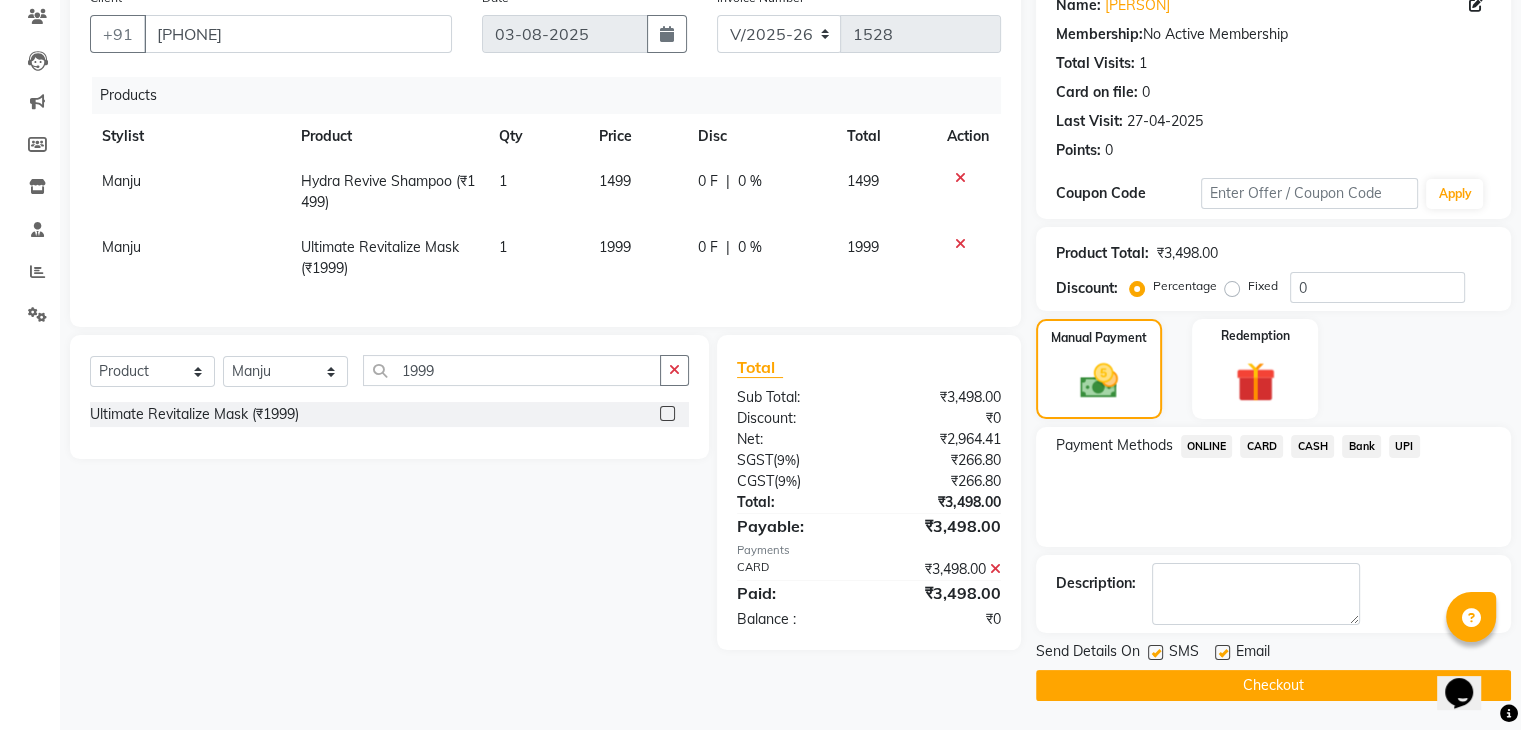 click on "Checkout" 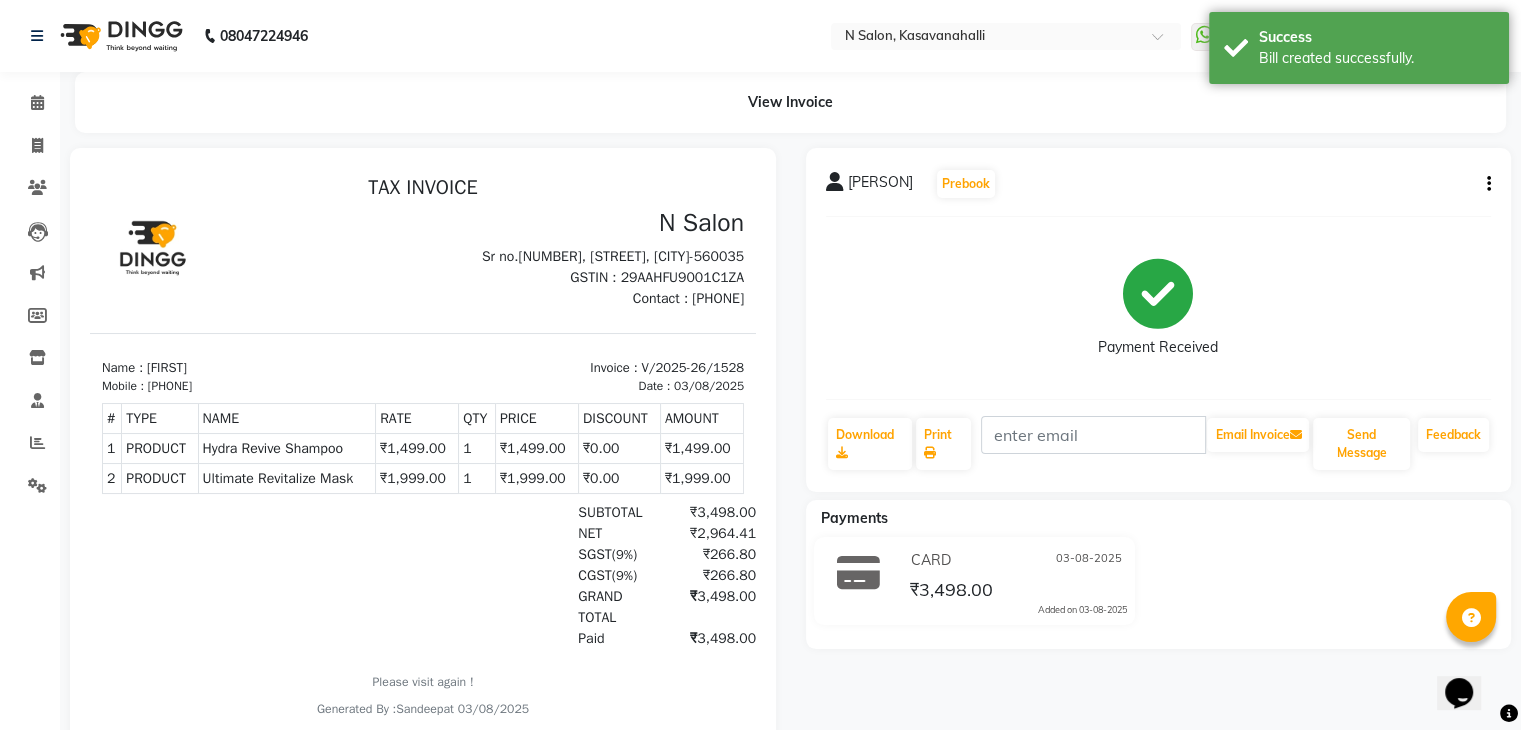 scroll, scrollTop: 0, scrollLeft: 0, axis: both 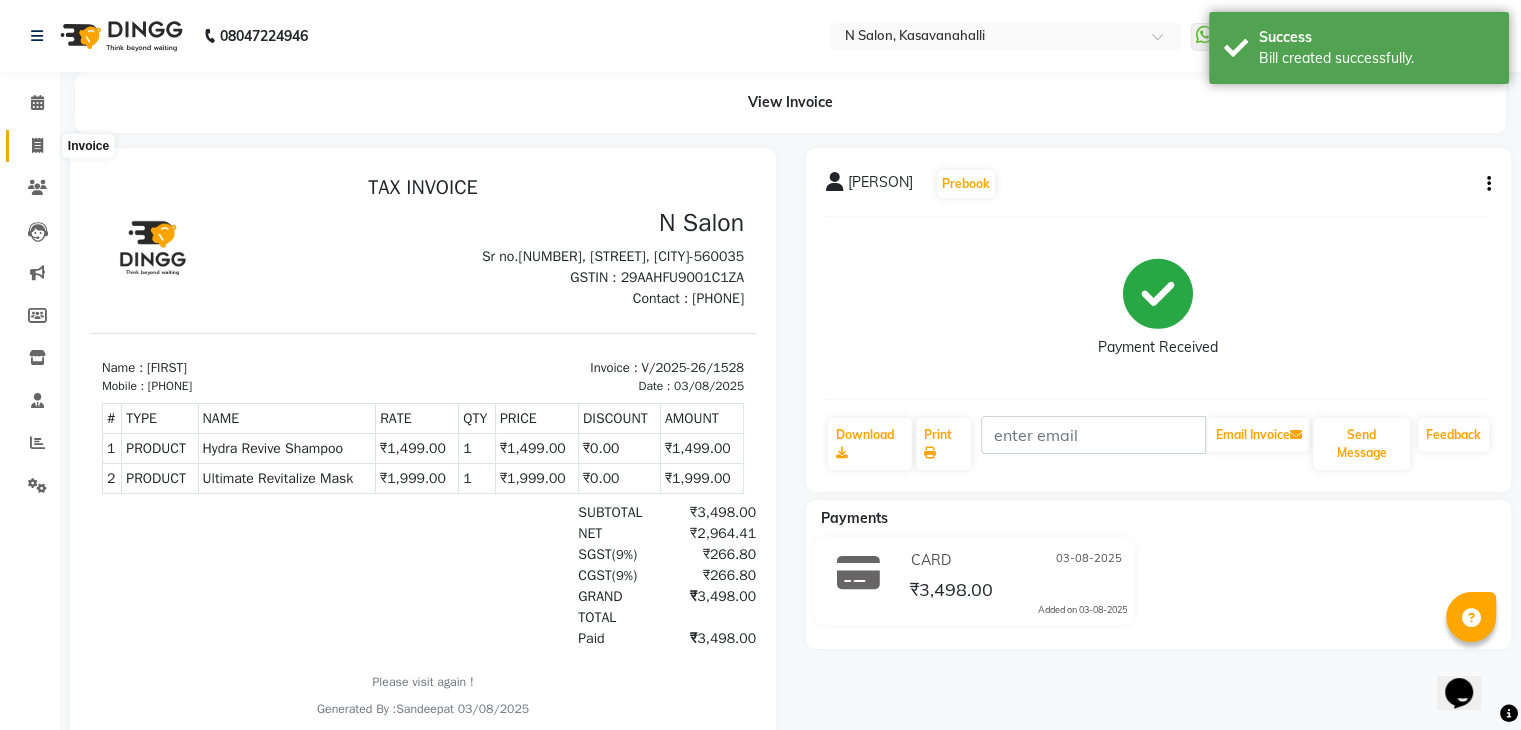 click 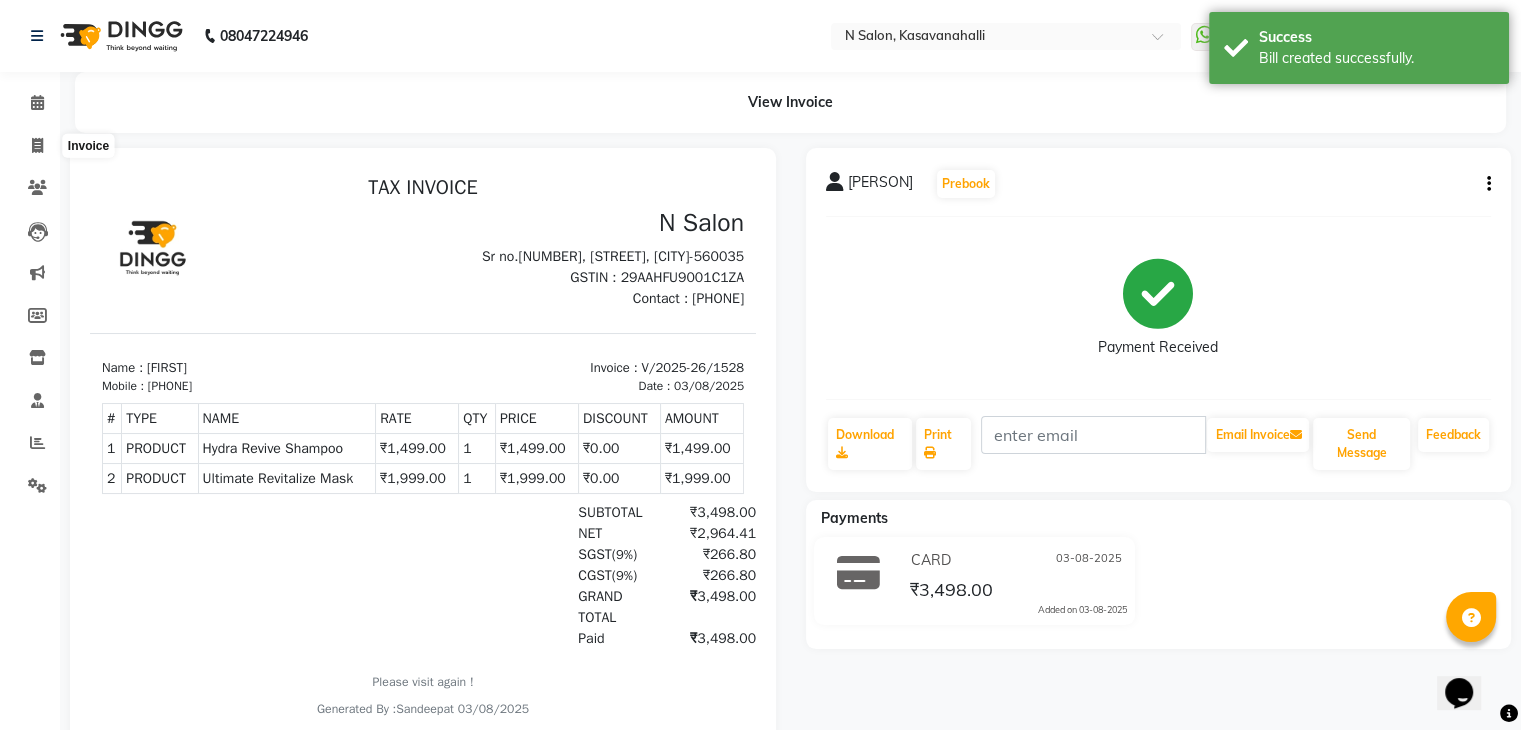 select on "service" 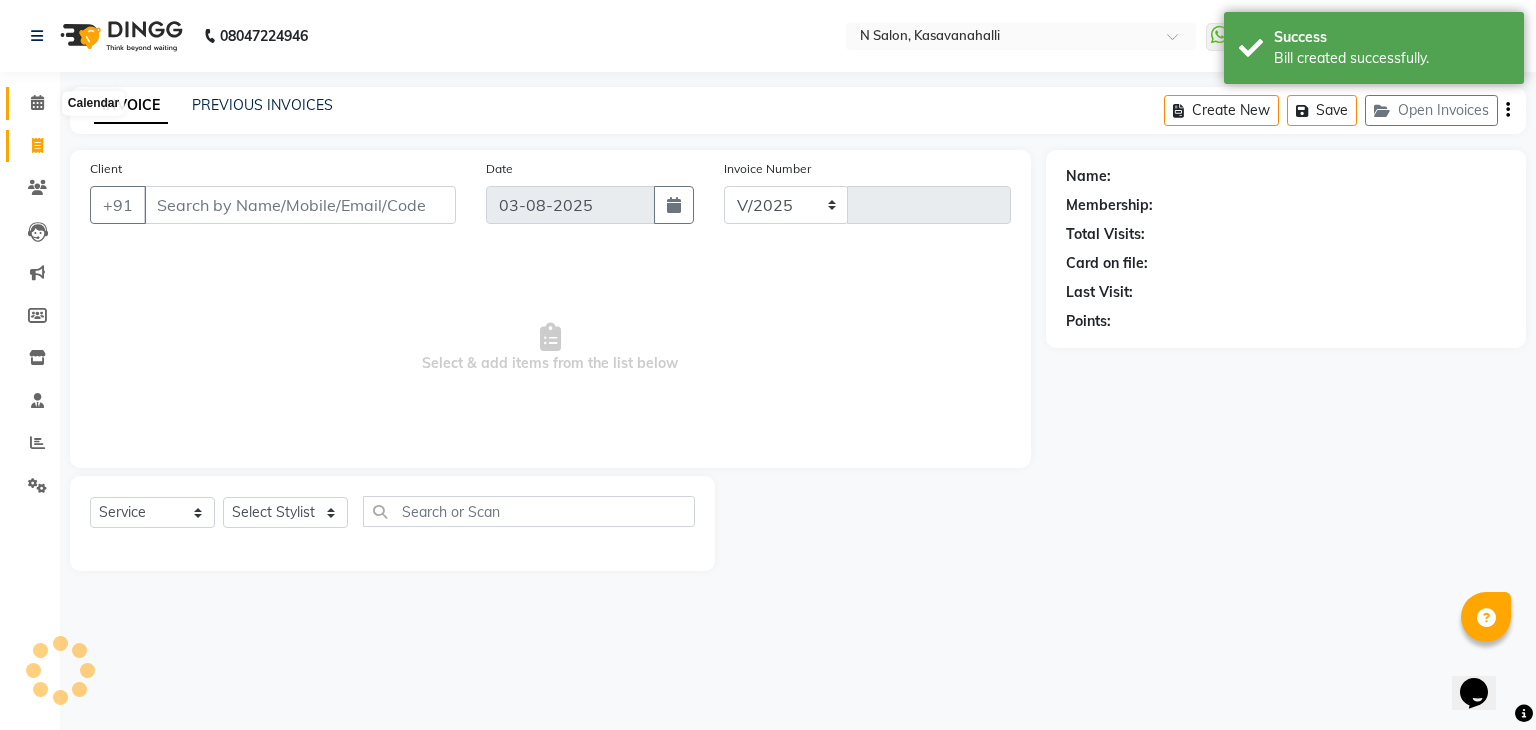 select on "7111" 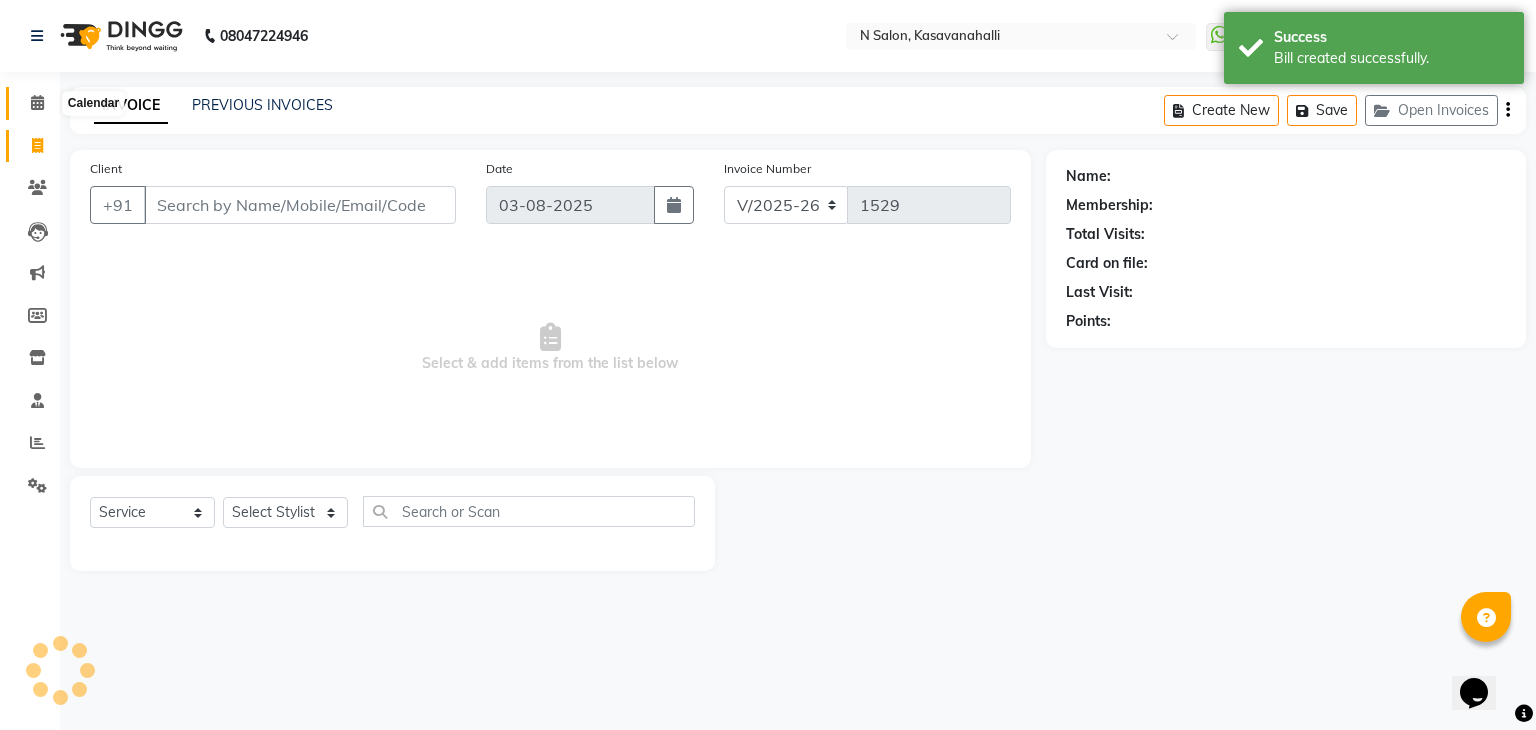 click 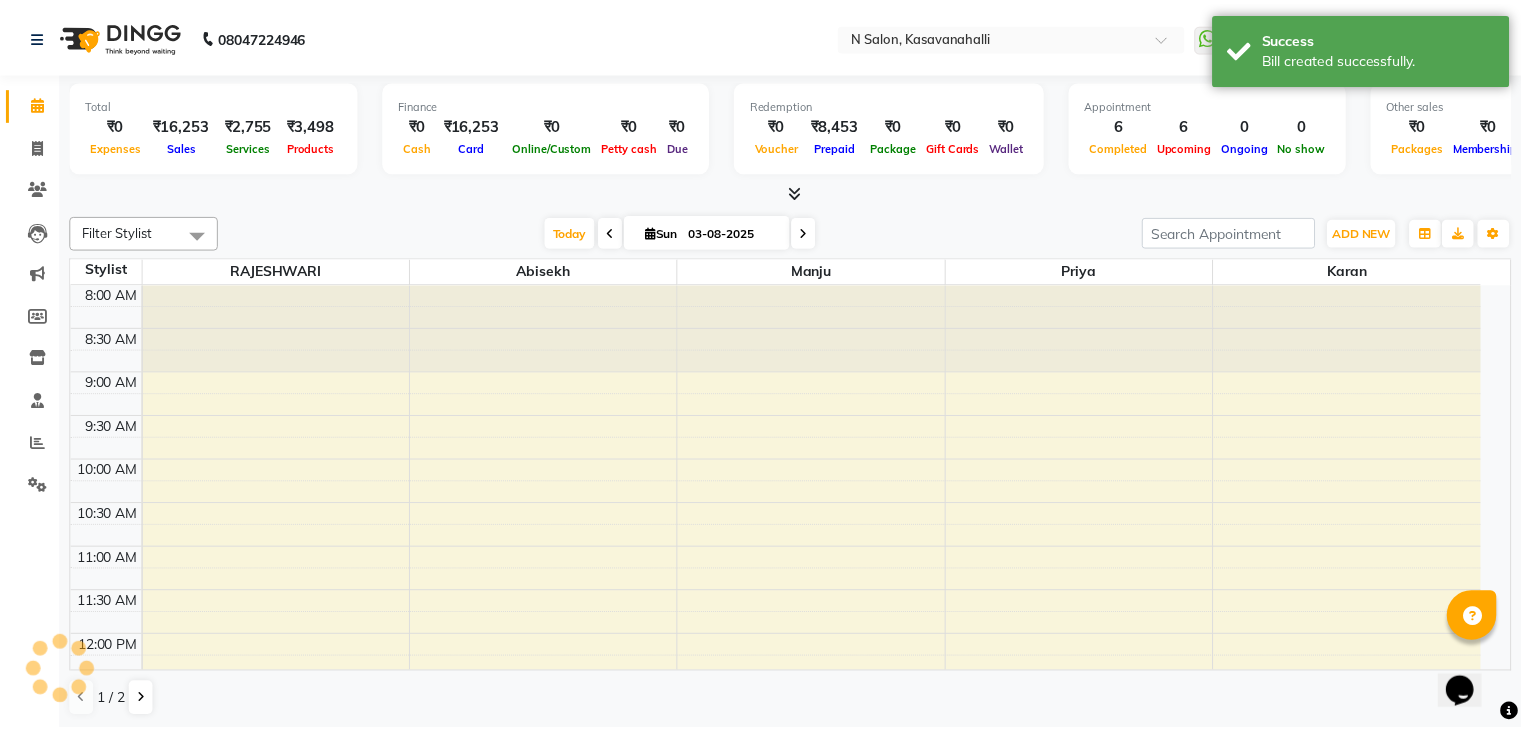 scroll, scrollTop: 524, scrollLeft: 0, axis: vertical 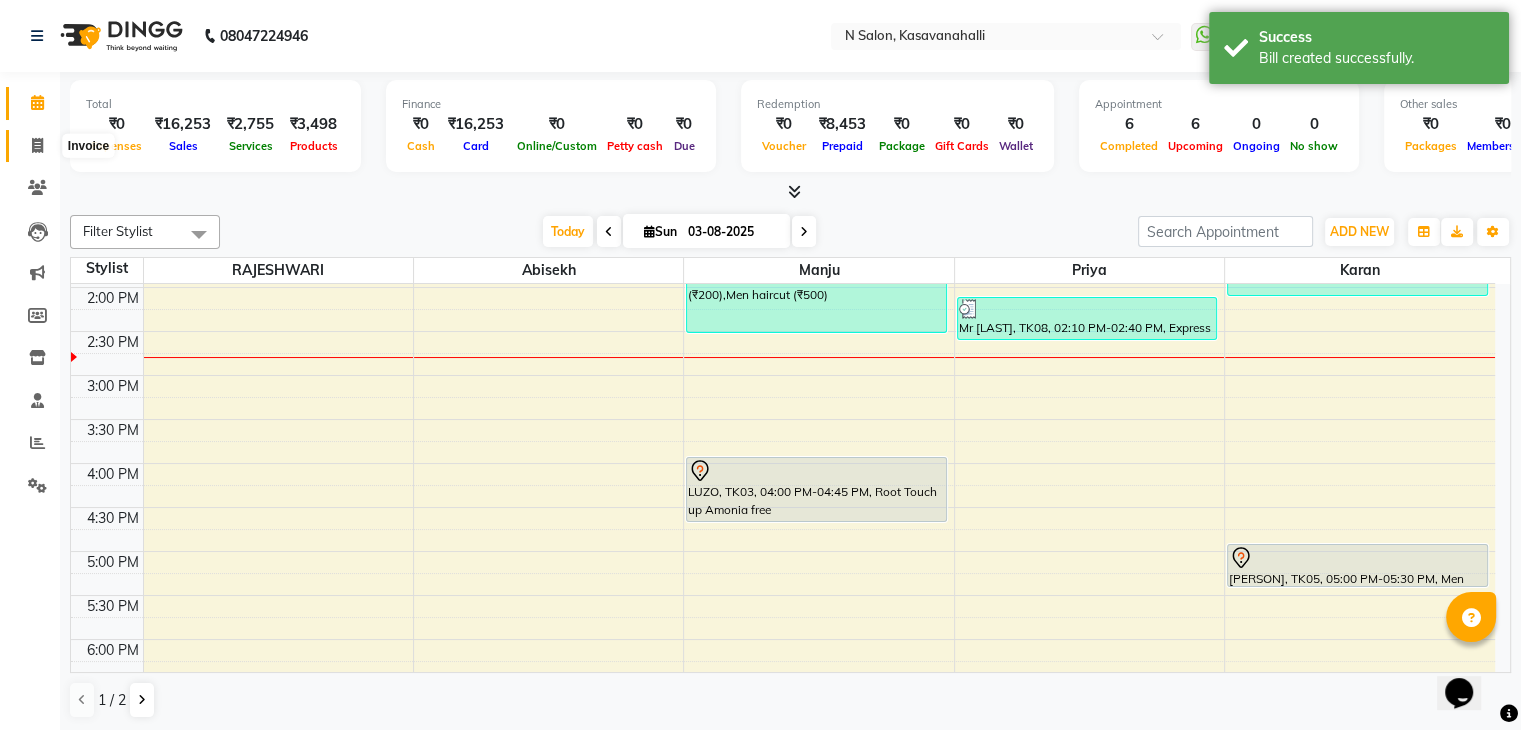click 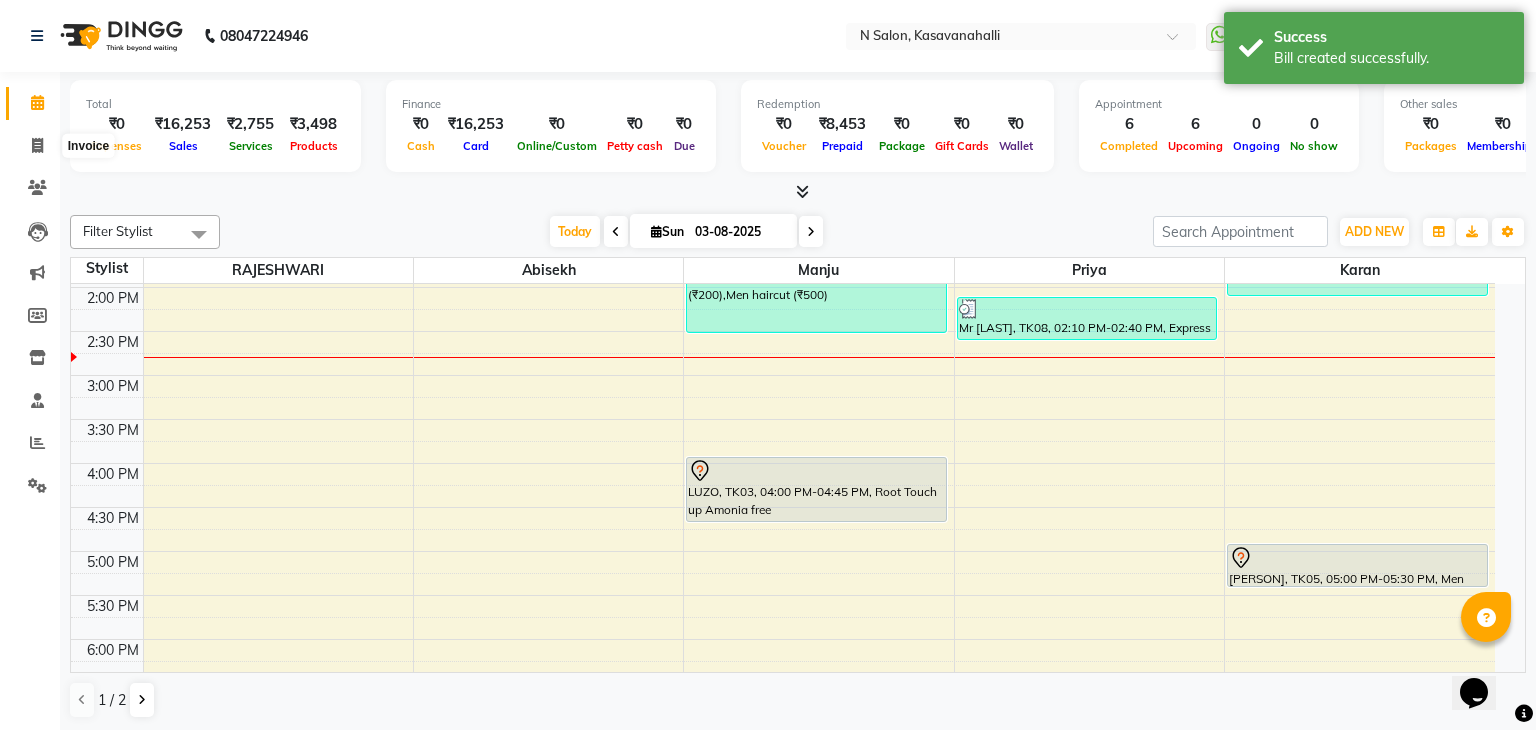 select on "7111" 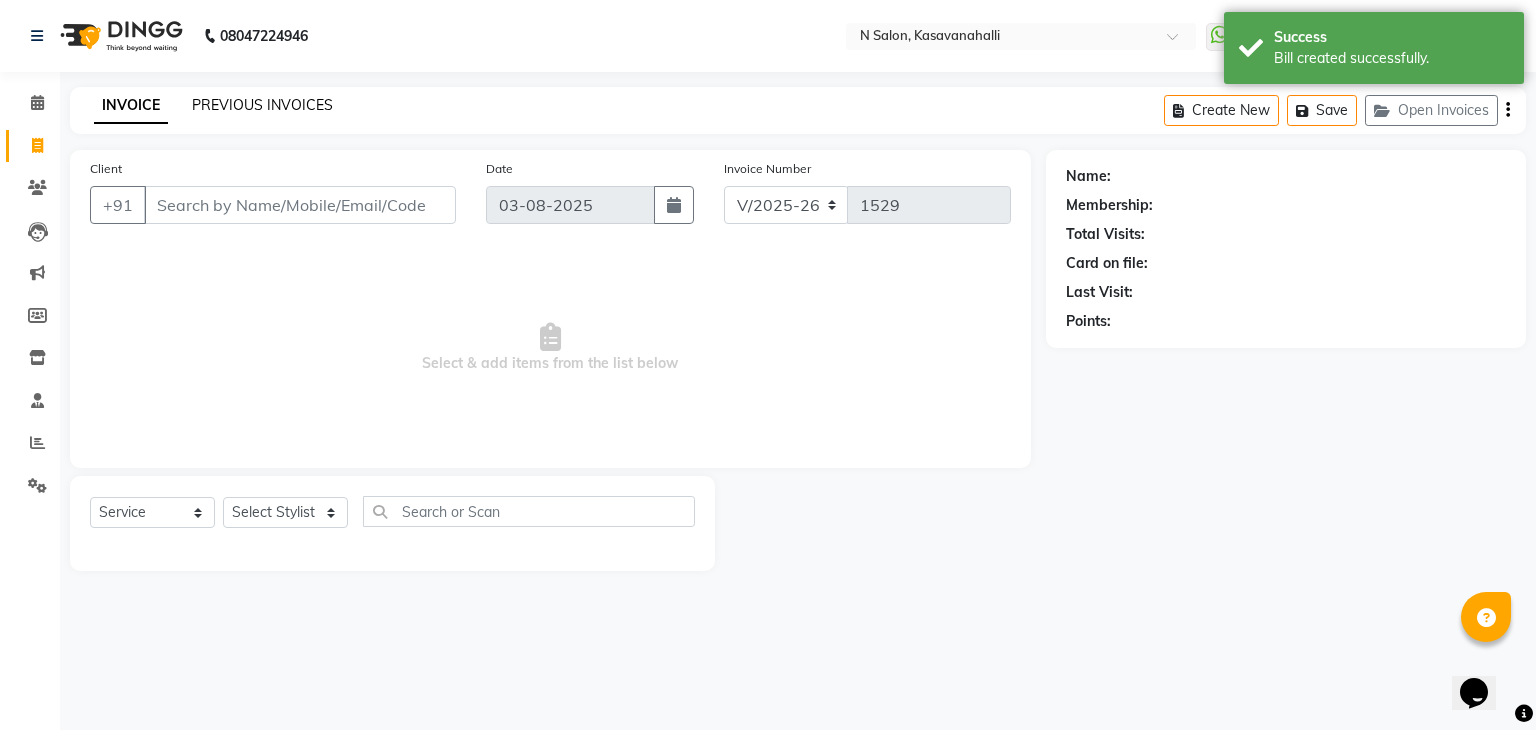 click on "INVOICE PREVIOUS INVOICES" 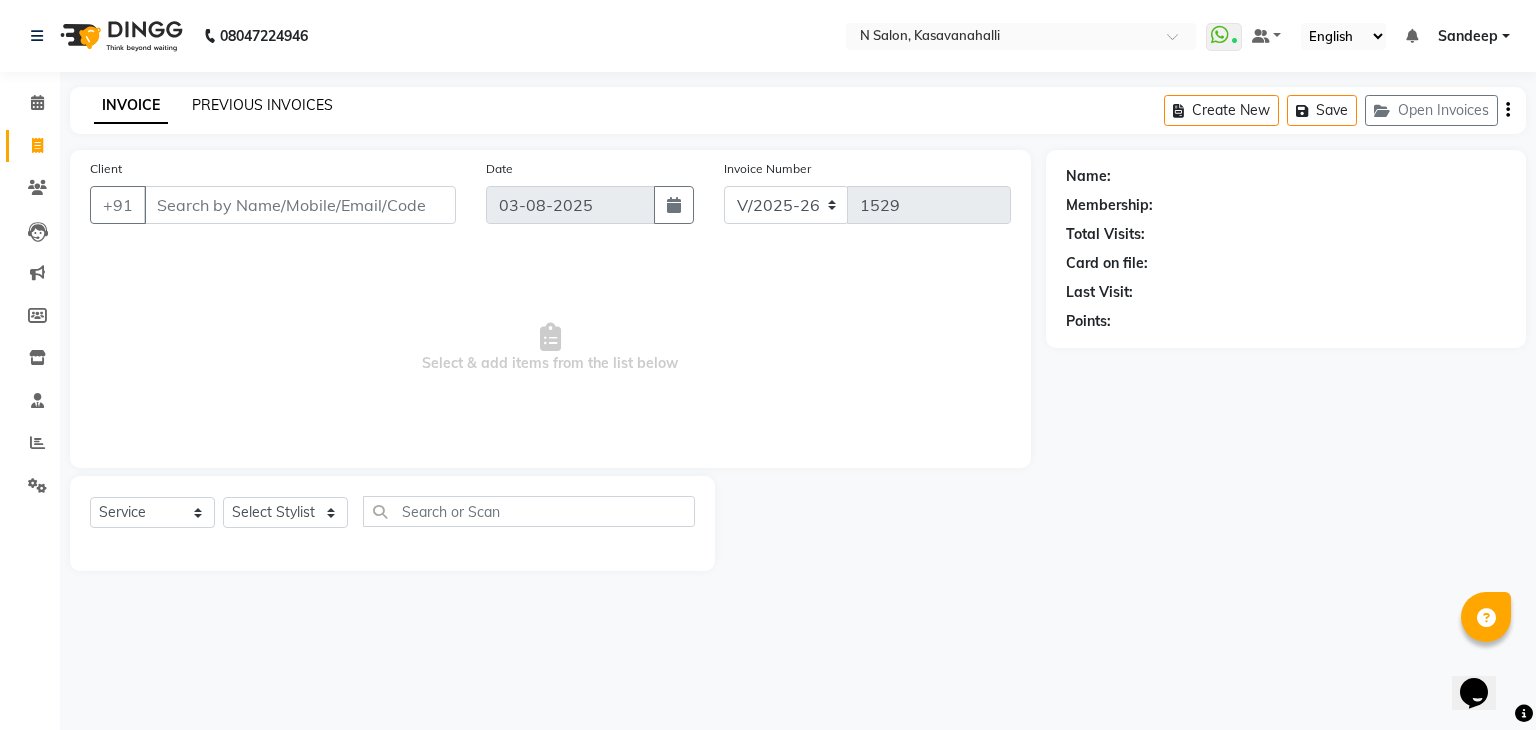 click on "PREVIOUS INVOICES" 